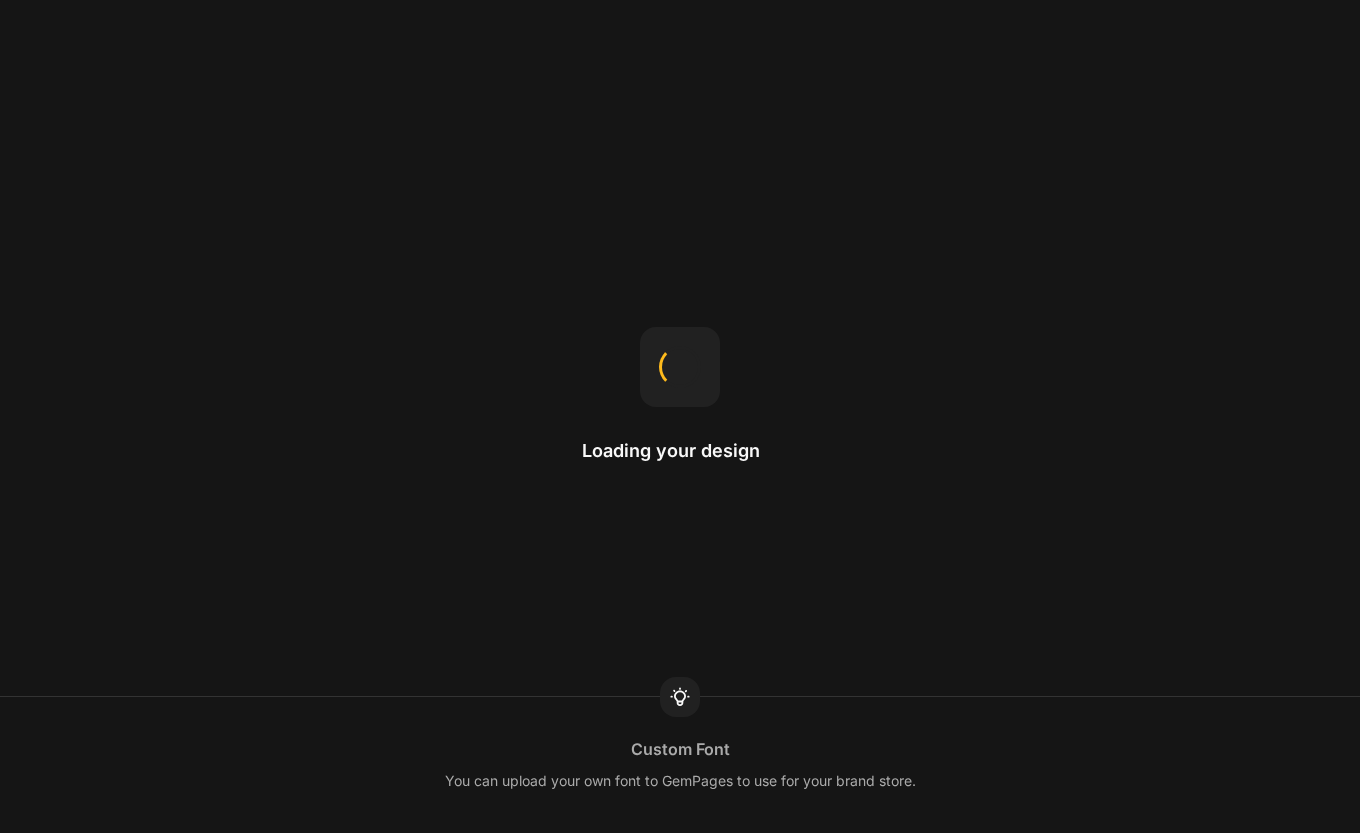 scroll, scrollTop: 0, scrollLeft: 0, axis: both 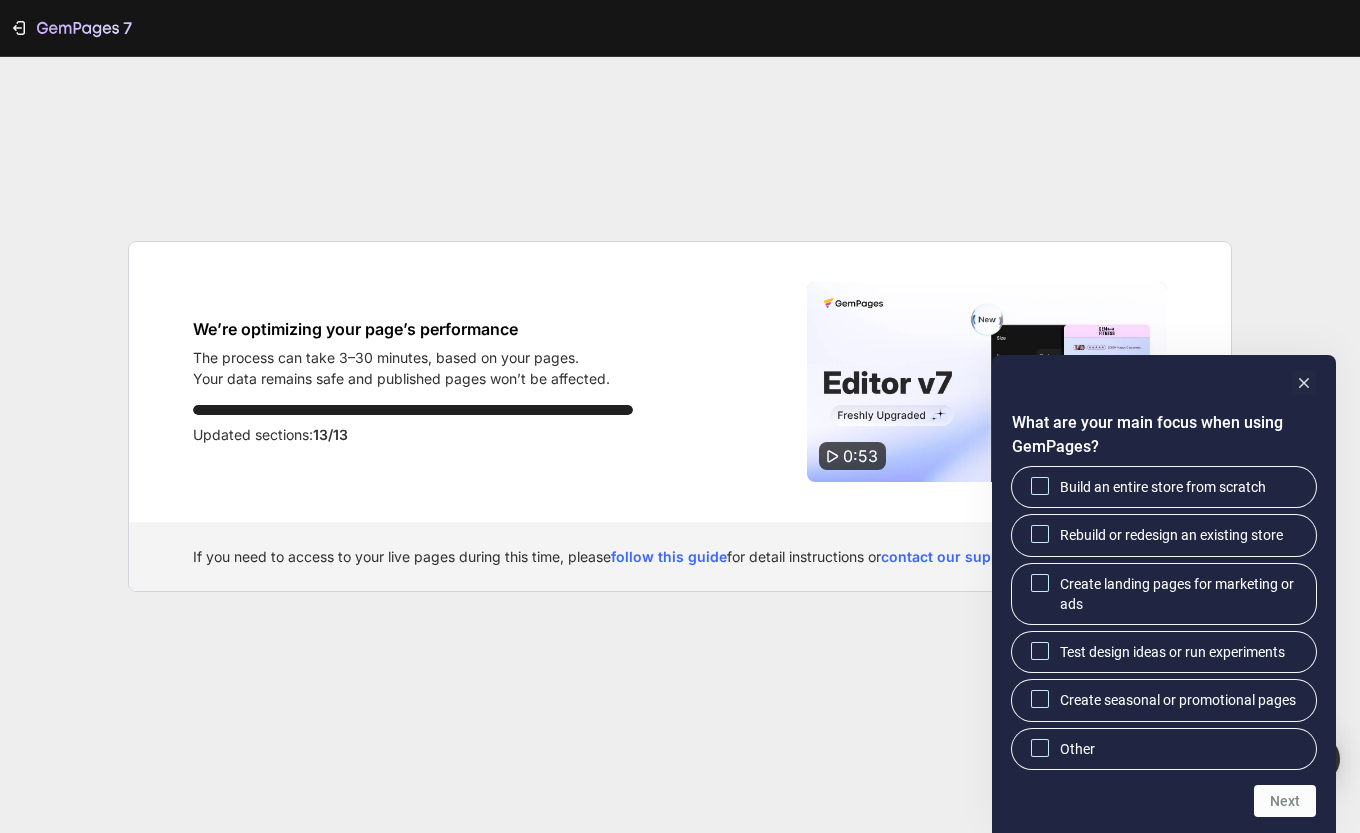 click 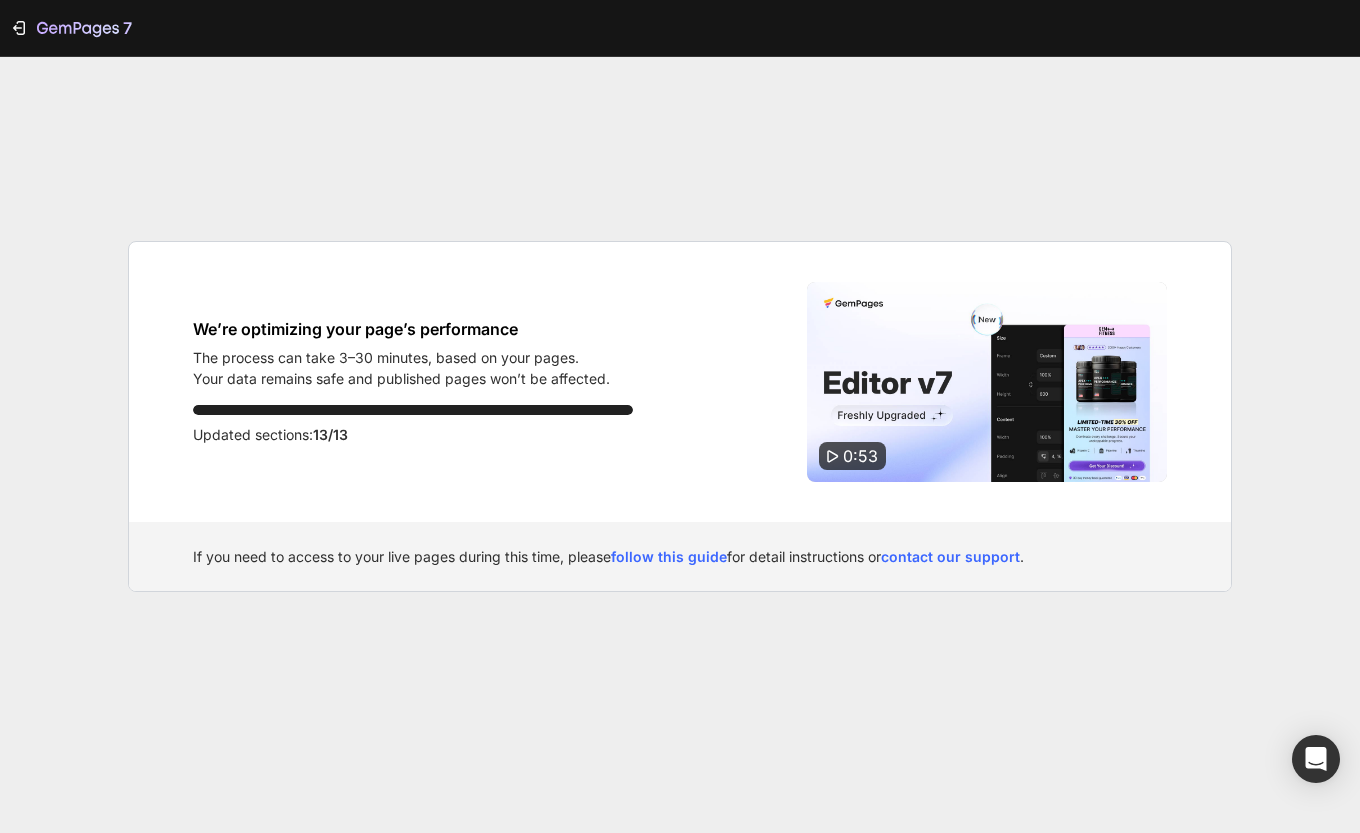 click on "7  We’re optimizing your page’s performance The process can take 3–30 minutes, based on your pages. Your data remains safe and published pages won’t be affected.  Updated sections:  13/13 0:53  If you need to access to your live pages during this time, please  follow this guide  for detail instructions or  contact our support ." 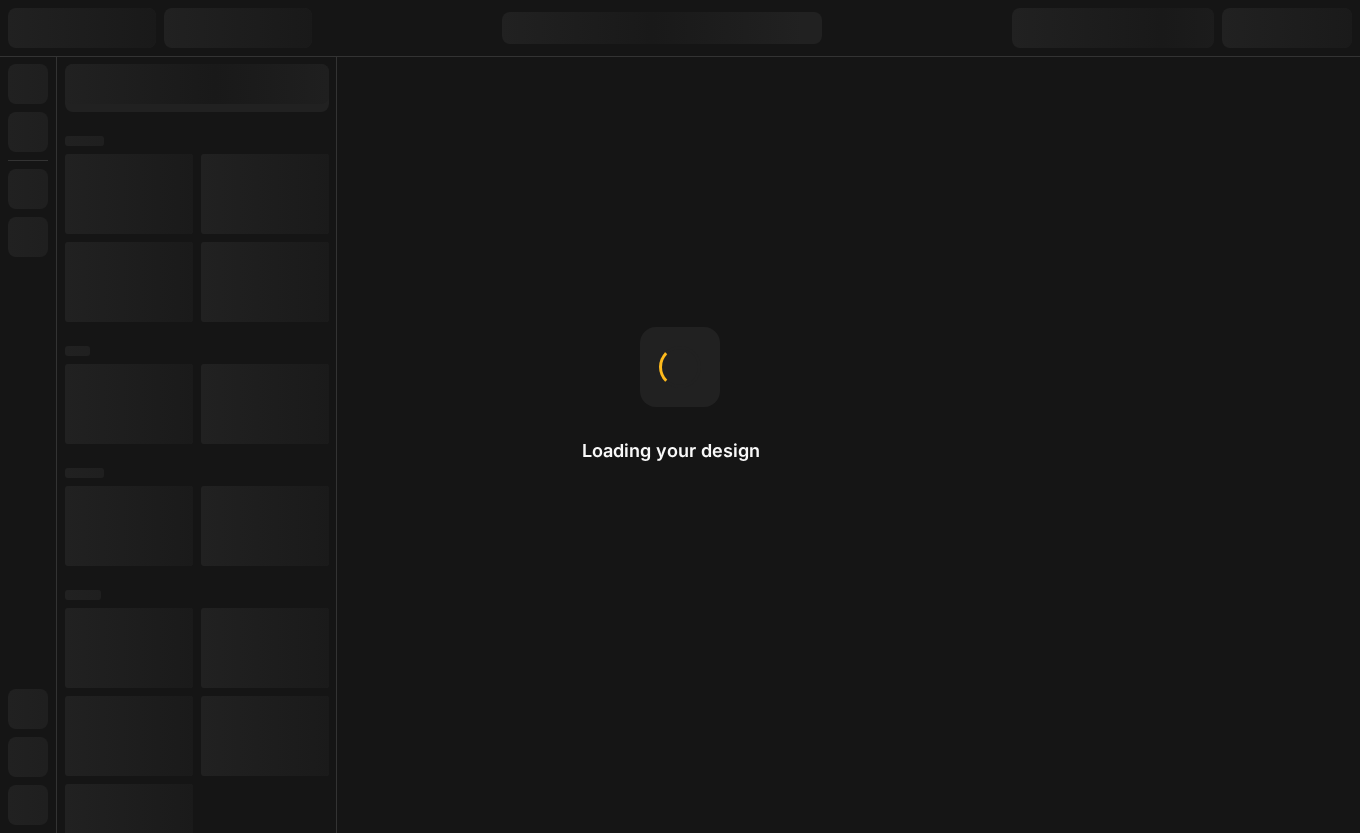 scroll, scrollTop: 0, scrollLeft: 0, axis: both 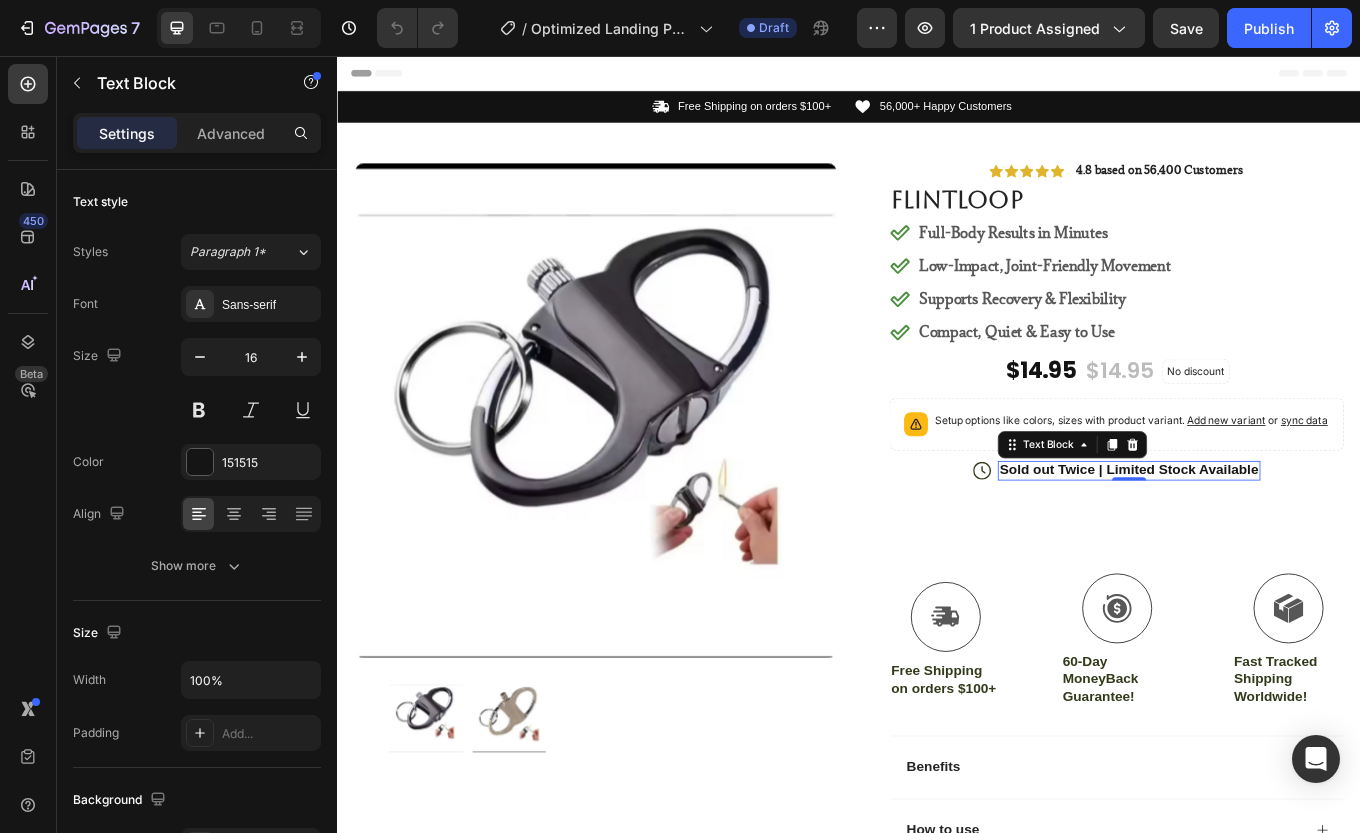 click on "Supports Recovery & Flexibility" at bounding box center (1140, 341) 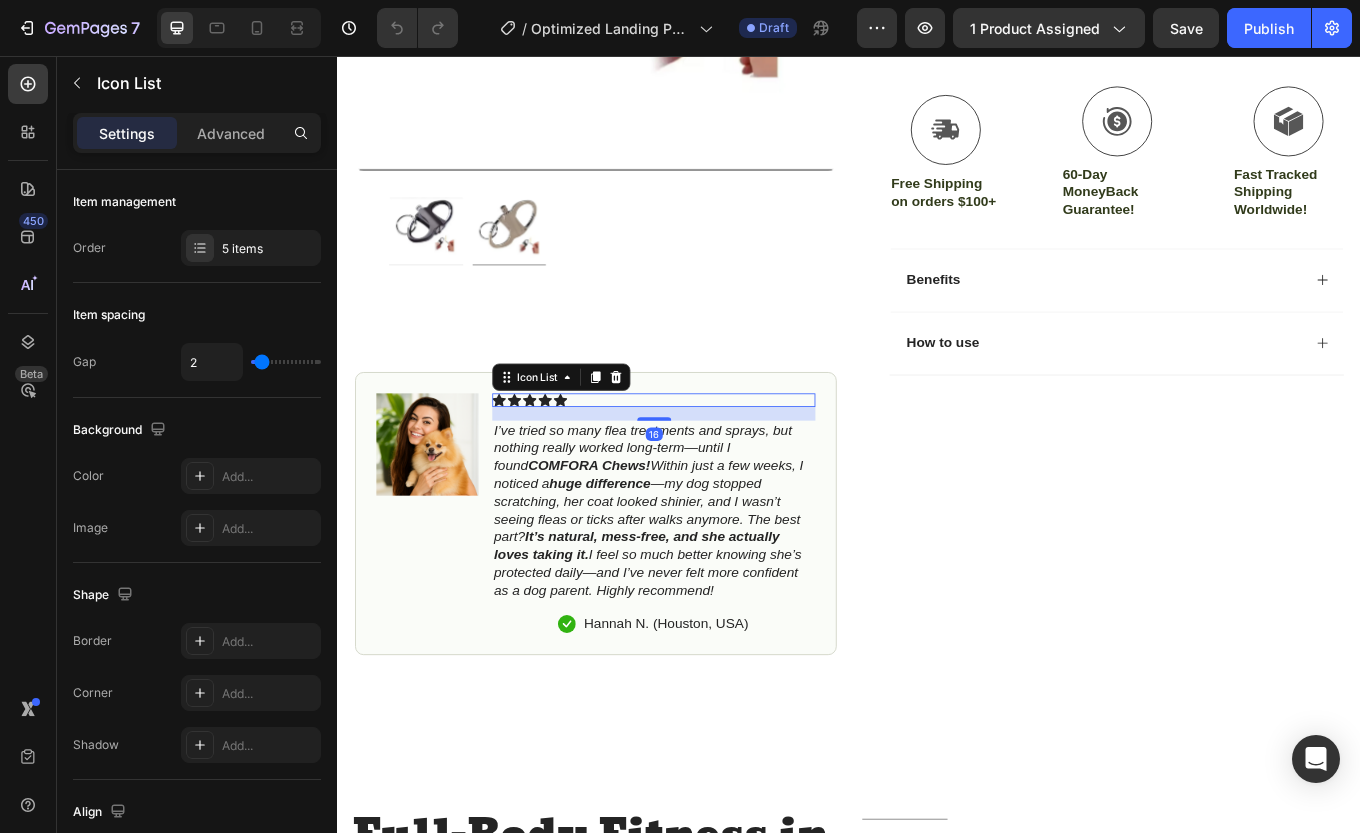 scroll, scrollTop: 580, scrollLeft: 0, axis: vertical 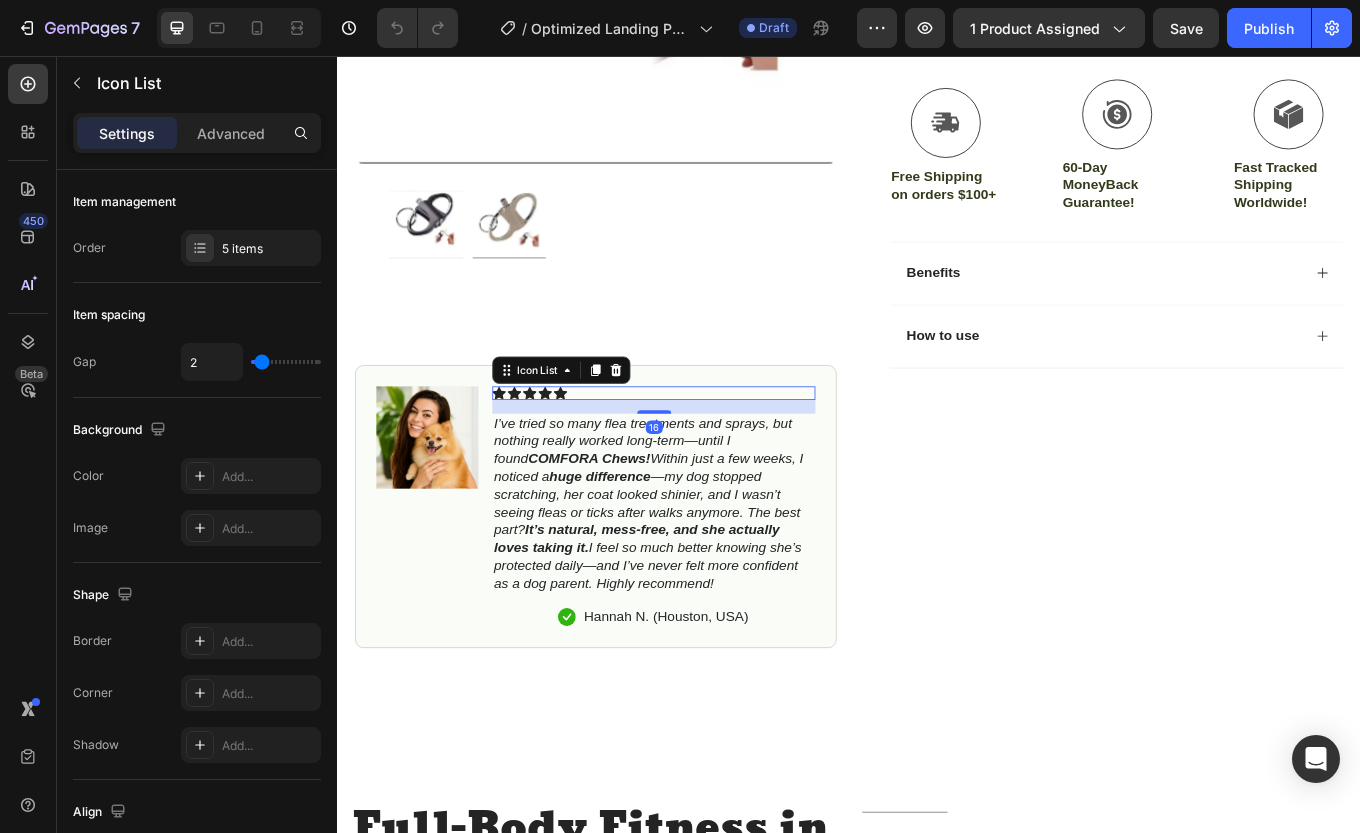 click on "Icon Icon Icon Icon Icon Icon List 4.8 based on 56,400 Customers Text Block Row FlintLoop Product Title
Full-Body Results in Minutes
Low-Impact, Joint-Friendly Movement
Supports Recovery & Flexibility
Compact, Quiet & Easy to Use Item List $14.95 Product Price Product Price $14.95 Product Price Product Price No discount   Not be displayed when published Discount Tag Row Setup options like colors, sizes with product variant.       Add new variant   or   sync data Product Variants & Swatches
Icon Sold out Twice | Limited Stock Available Text Block Row Add to cart Add to Cart
Icon Free Shipping on orders $100+ Text Block
Icon 60-Day MoneyBack Guarantee! Text Block
Icon Fast Tracked Shipping Worldwide! Text Block Row Image Icon Icon Icon Icon Icon Icon List Text Block
Icon Hannah N. (Houston, USA) Text Block Row Row
Benefits" at bounding box center (1234, 176) 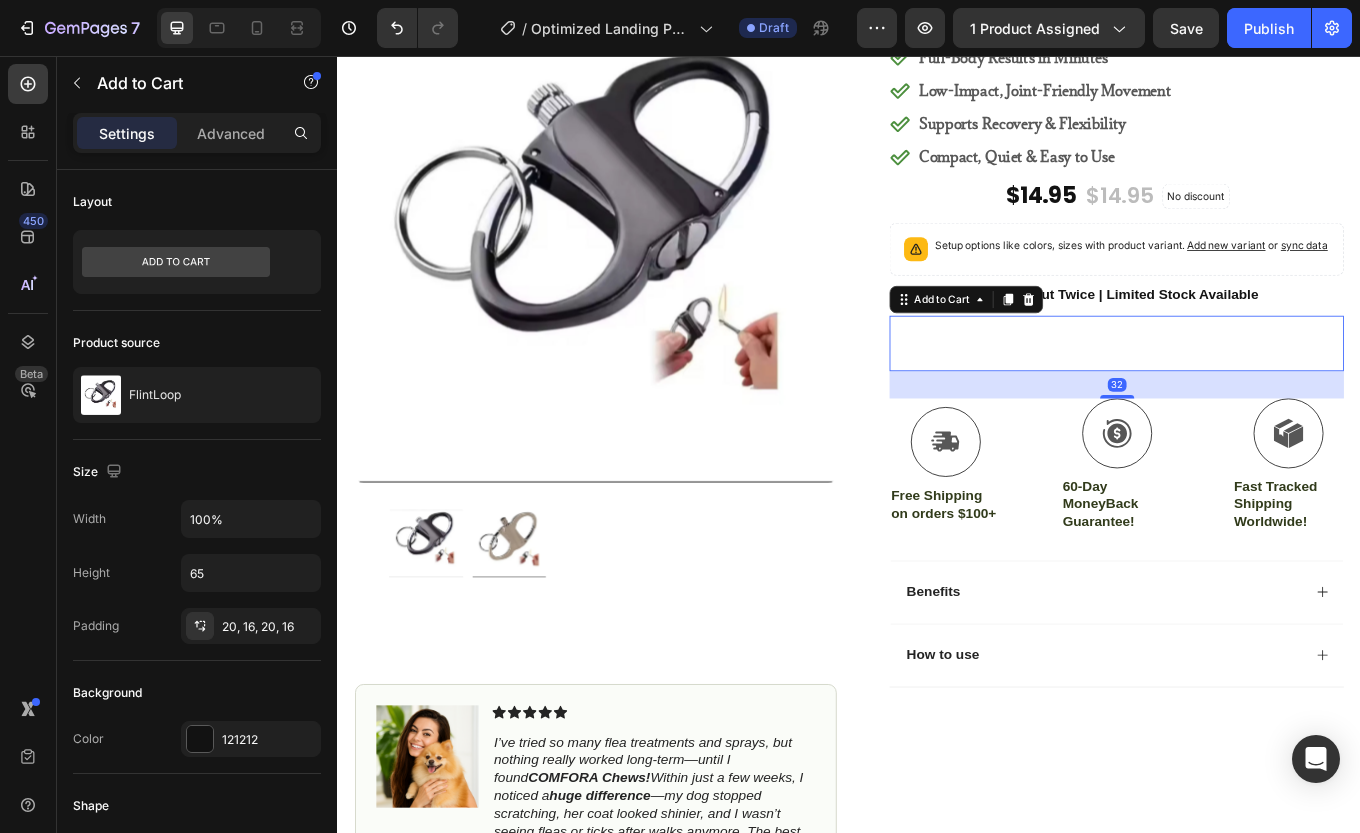 scroll, scrollTop: 0, scrollLeft: 0, axis: both 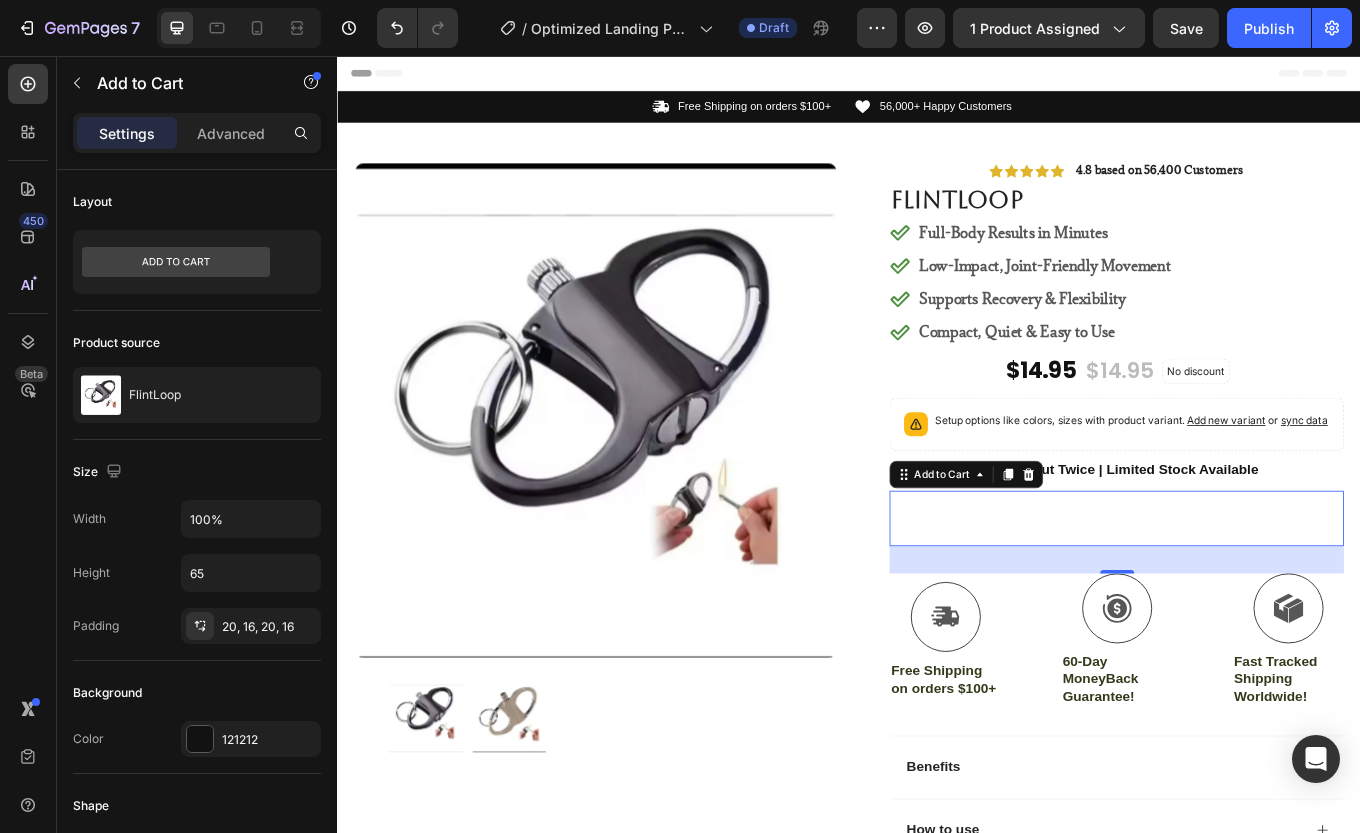 click on "FlintLoop" at bounding box center (1250, 224) 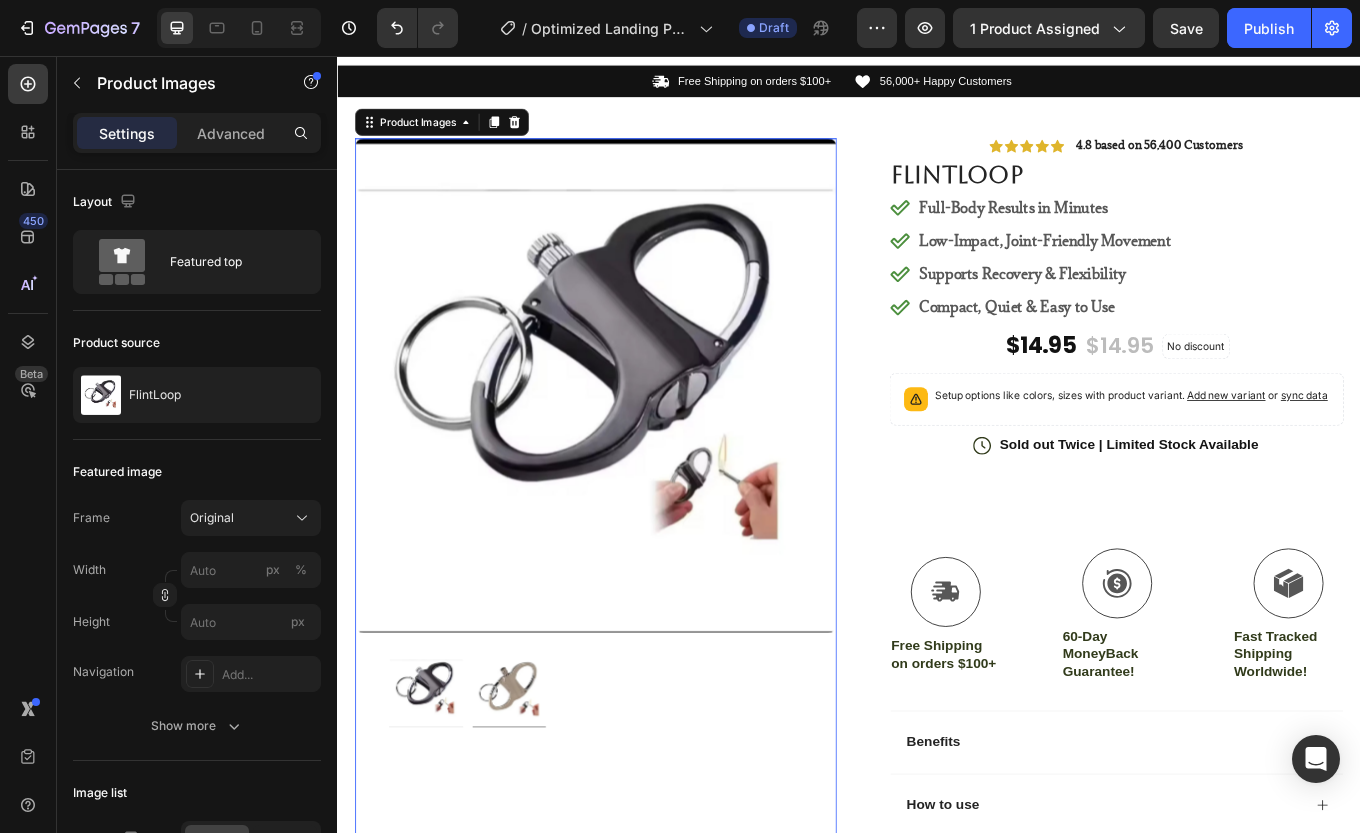 scroll, scrollTop: 0, scrollLeft: 0, axis: both 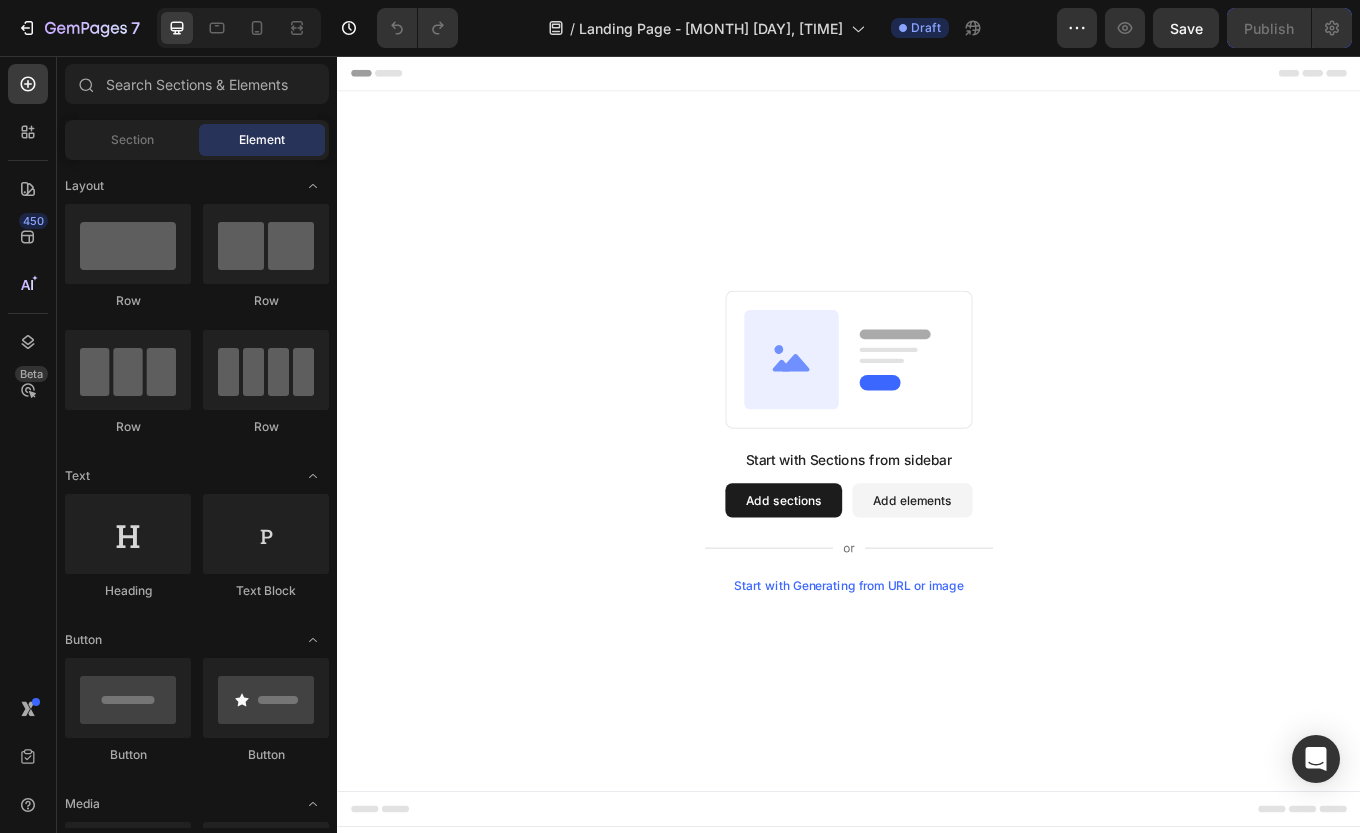 click on "Start with Sections from sidebar Add sections Add elements Start with Generating from URL or image" at bounding box center (937, 507) 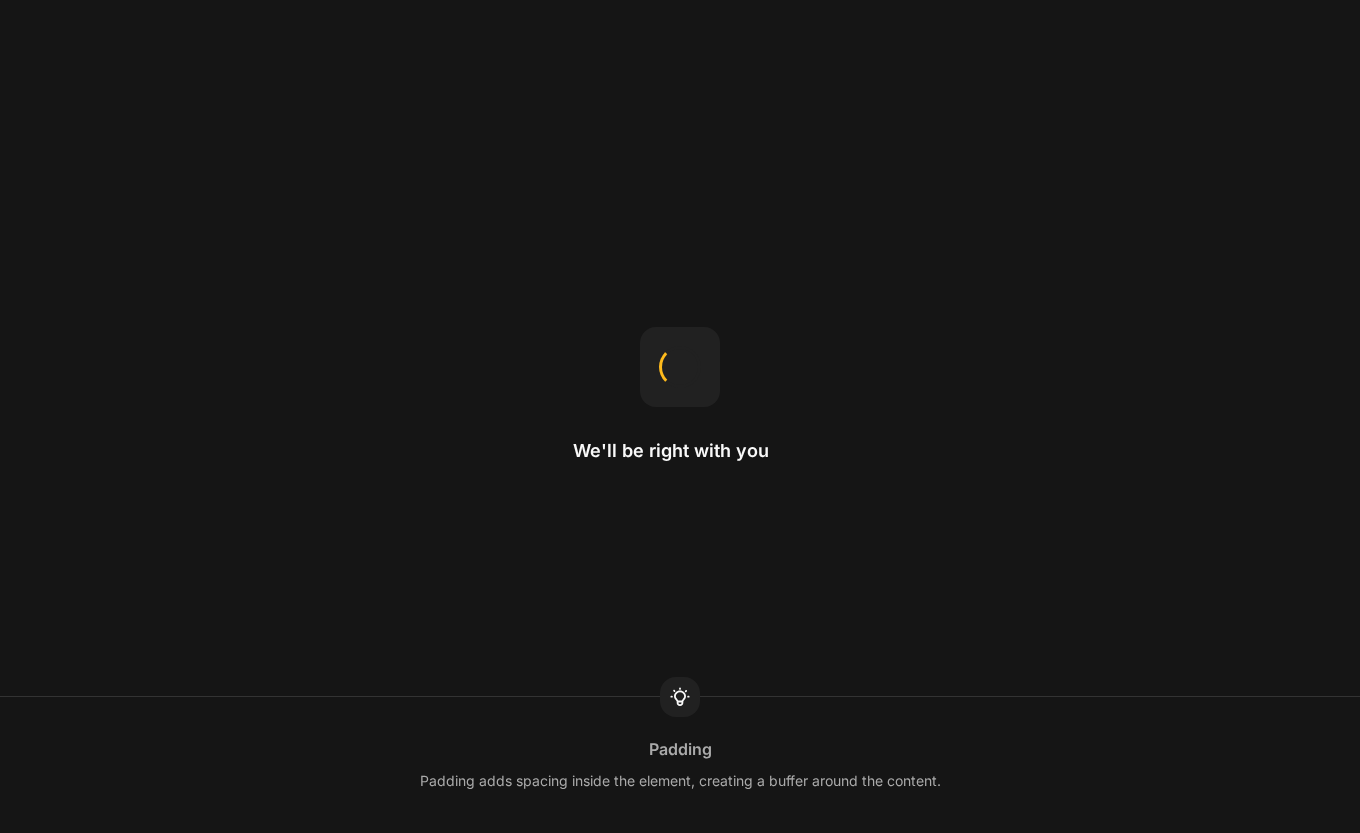 scroll, scrollTop: 0, scrollLeft: 0, axis: both 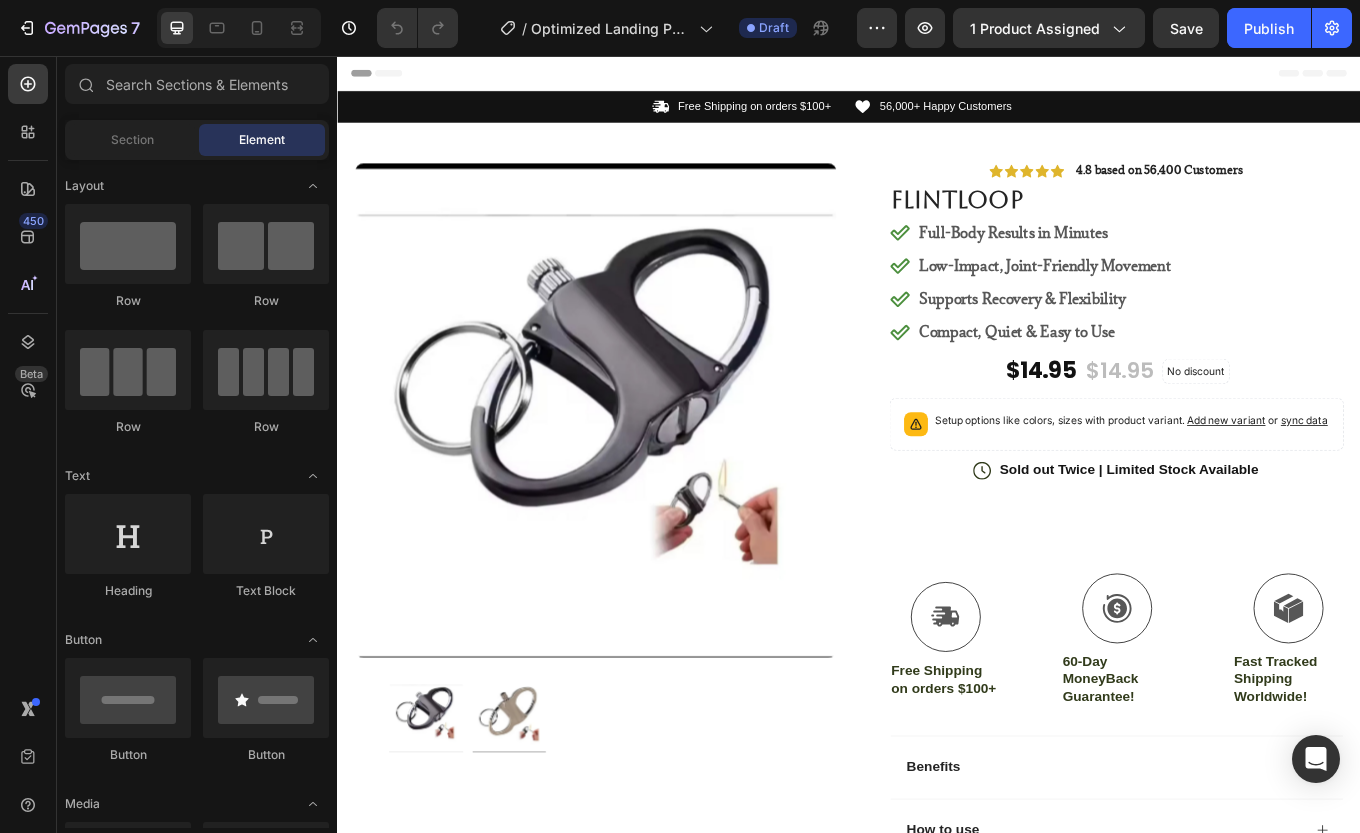 click on "Full-Body Results in Minutes" at bounding box center (1166, 263) 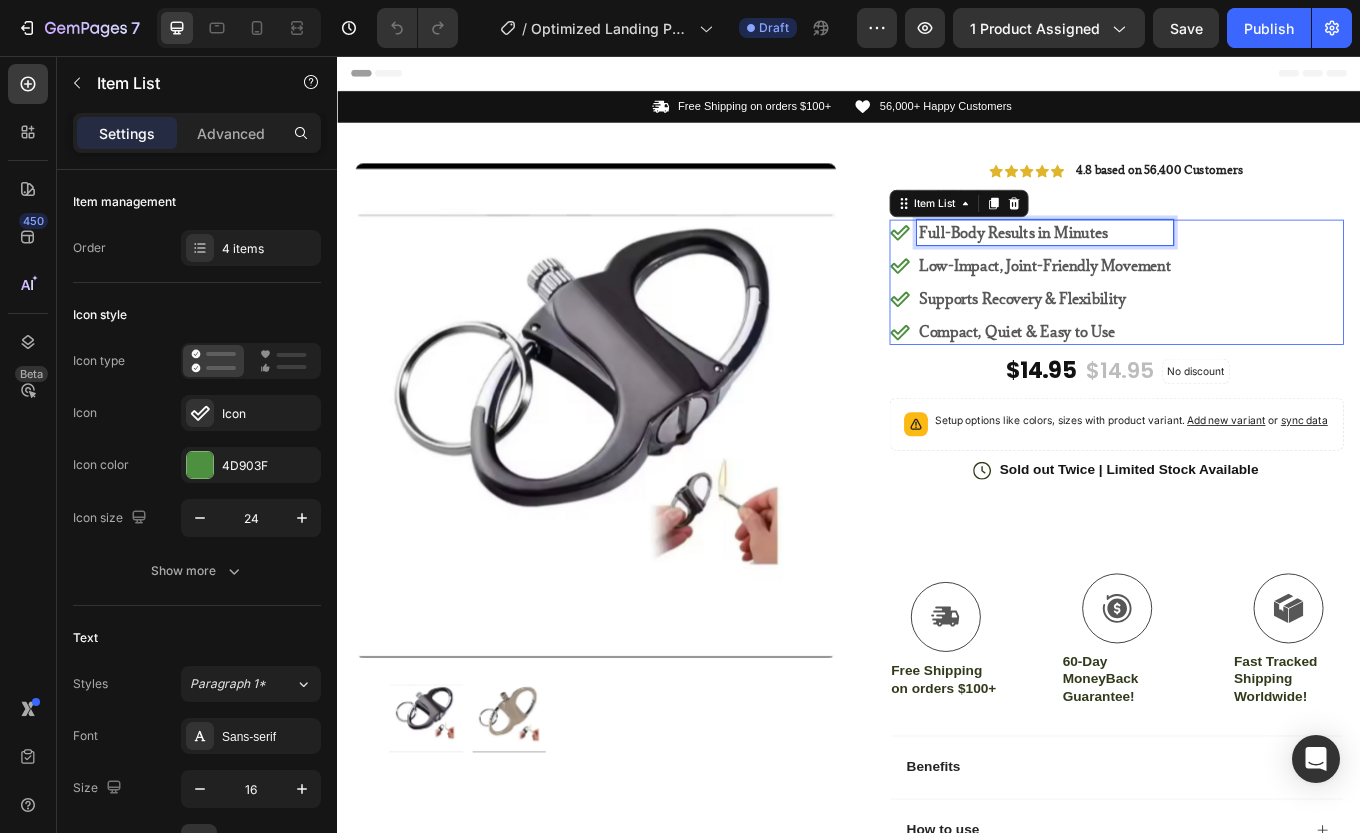 click on "Full-Body Results in Minutes" at bounding box center [1166, 263] 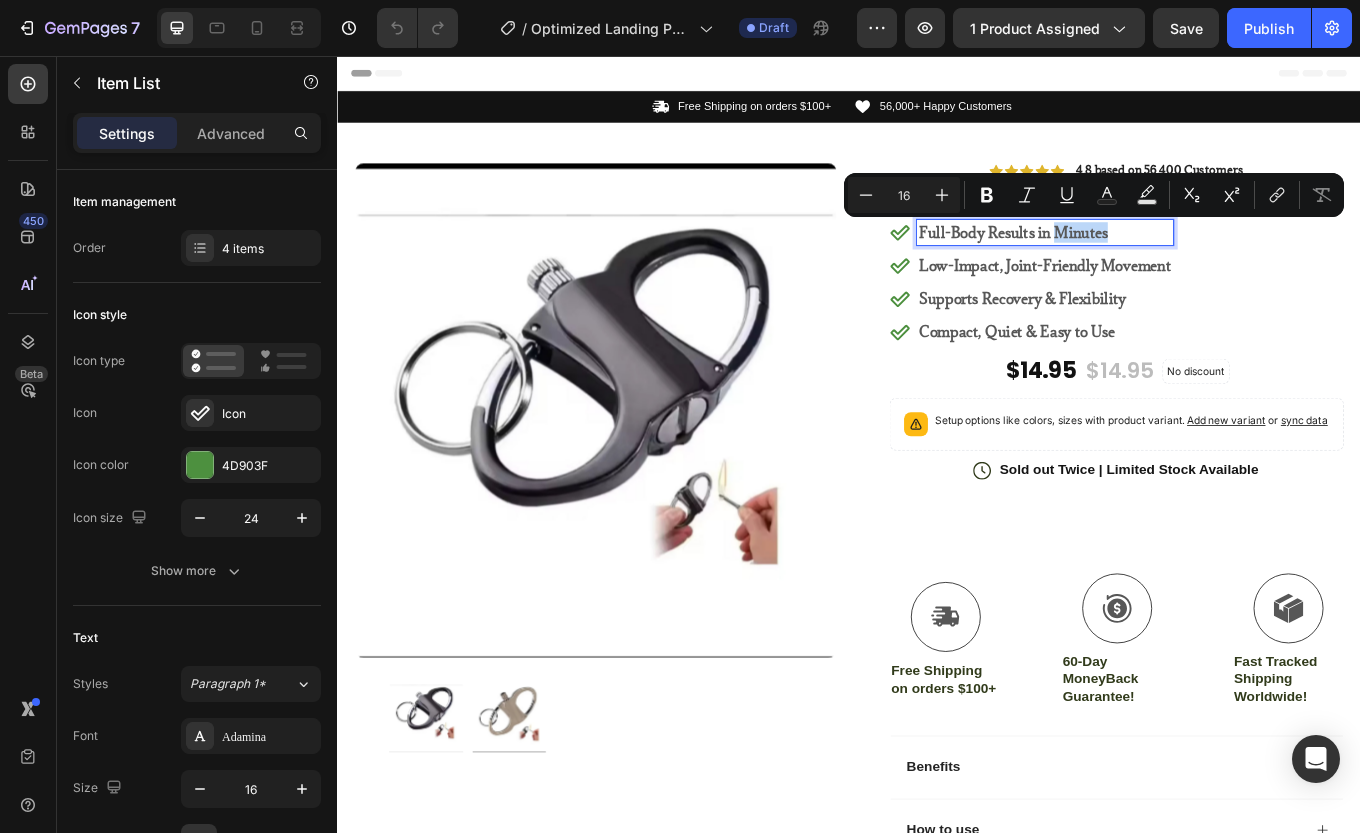 click on "No discount   Not be displayed when published Discount Tag" at bounding box center [1343, 426] 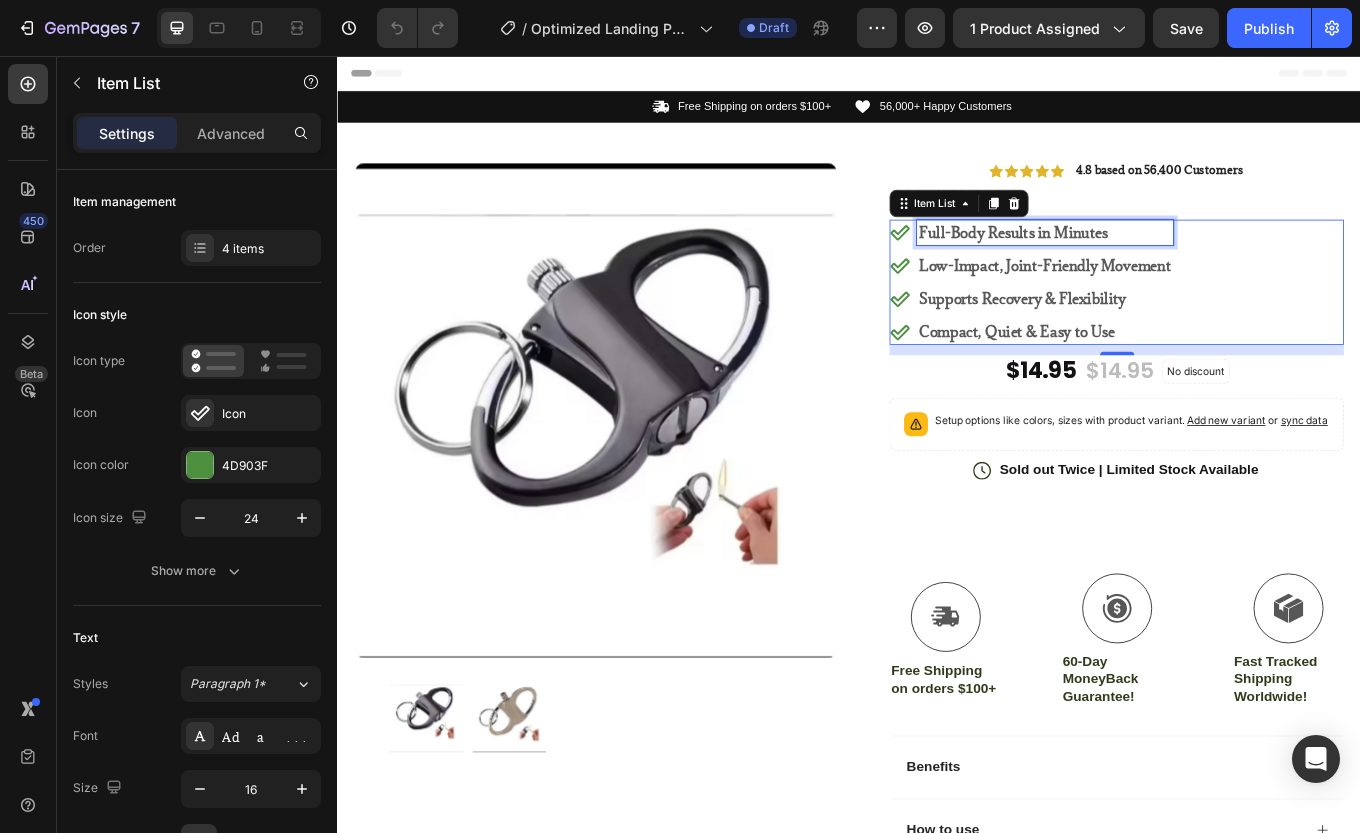 click on "Full-Body Results in Minutes" at bounding box center (1166, 263) 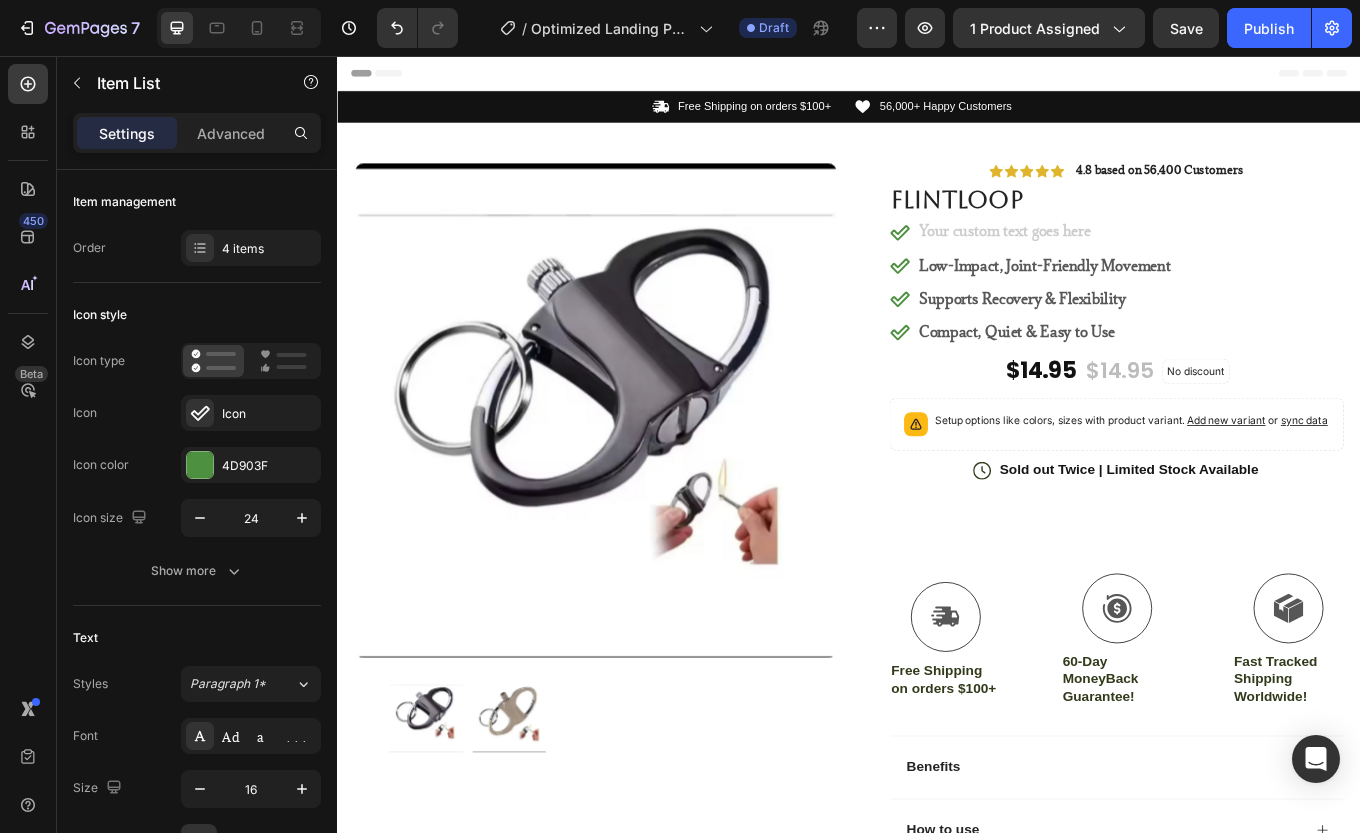 click at bounding box center [639, 472] 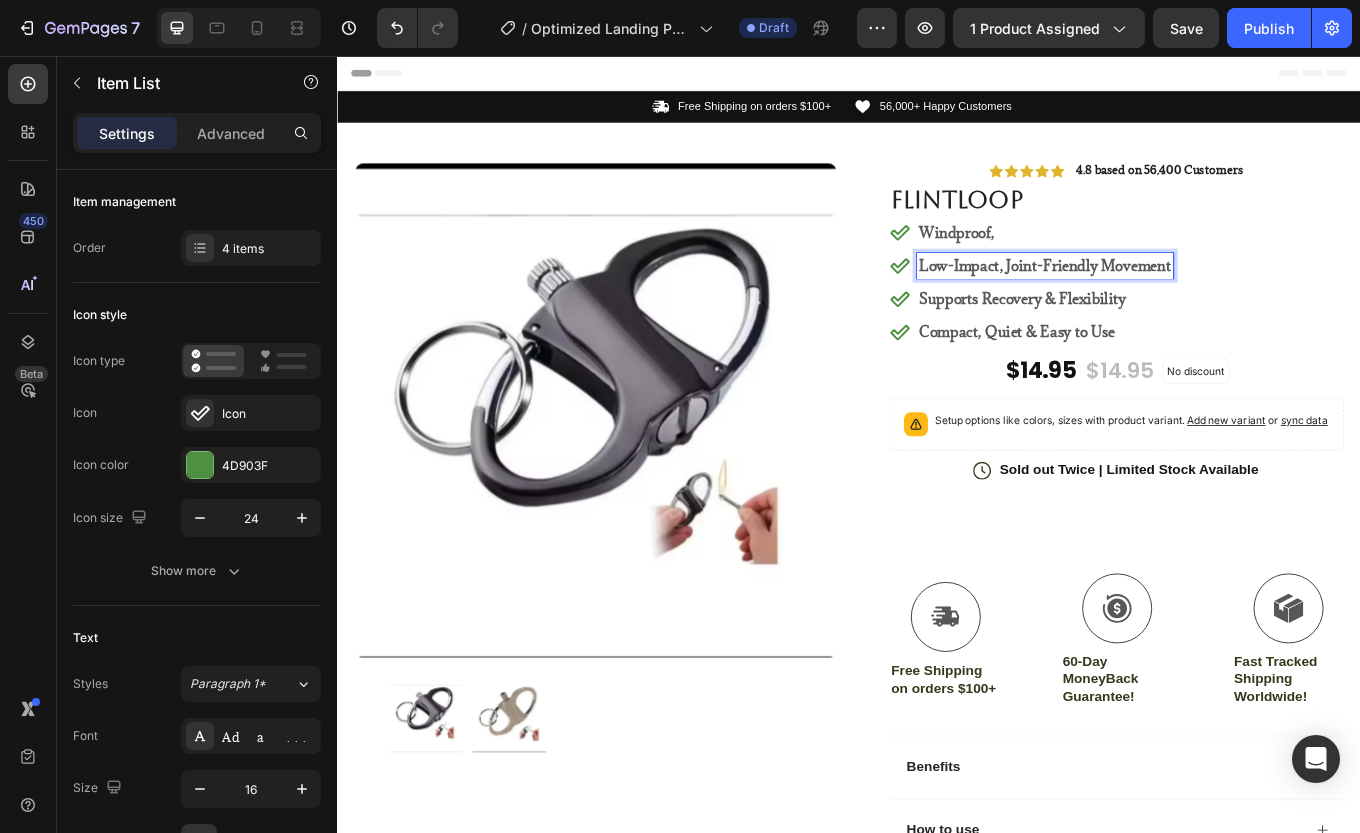 click on "Windproof," at bounding box center [1166, 263] 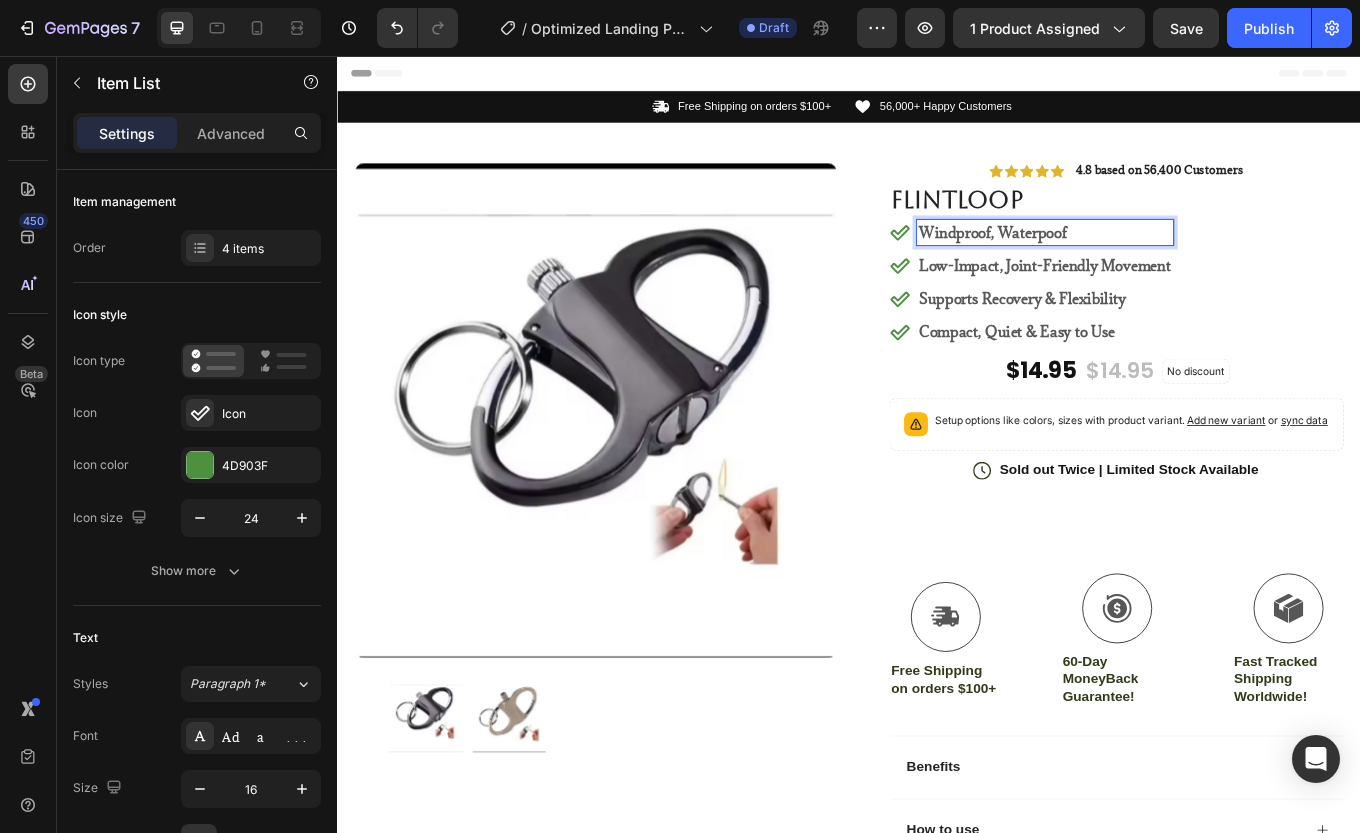 type 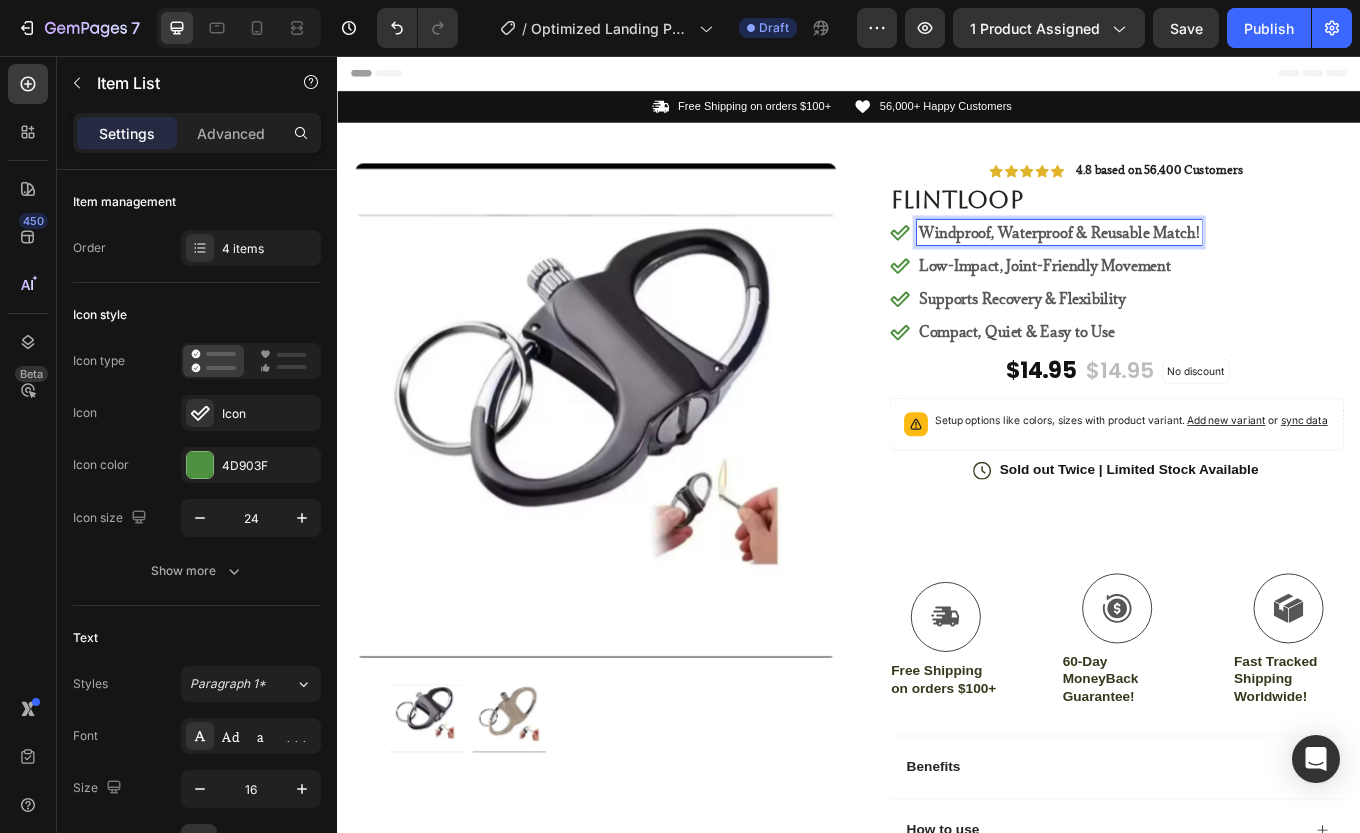 click on "Low-Impact, Joint-Friendly Movement" at bounding box center (1183, 302) 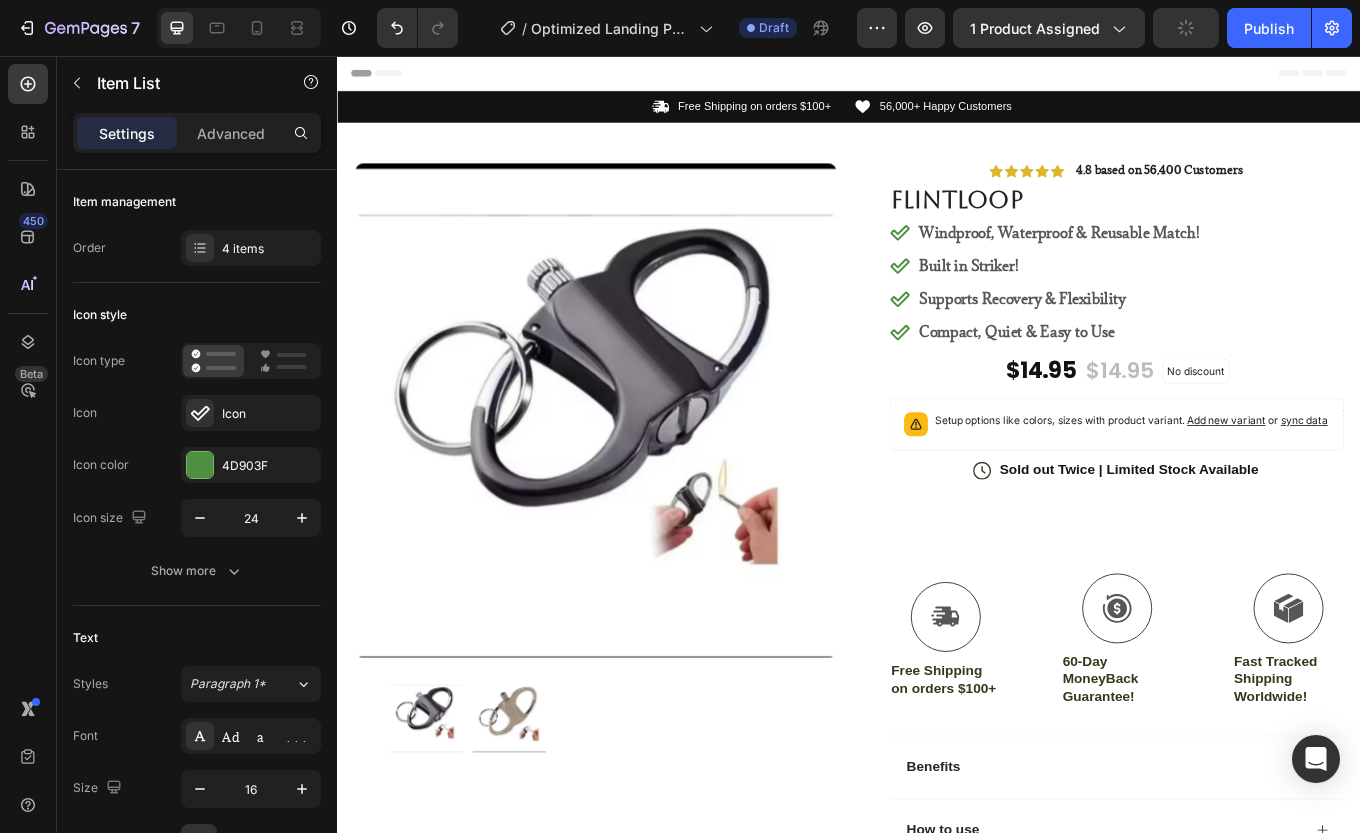 click on "Compact, Quiet & Easy to Use" at bounding box center (1133, 380) 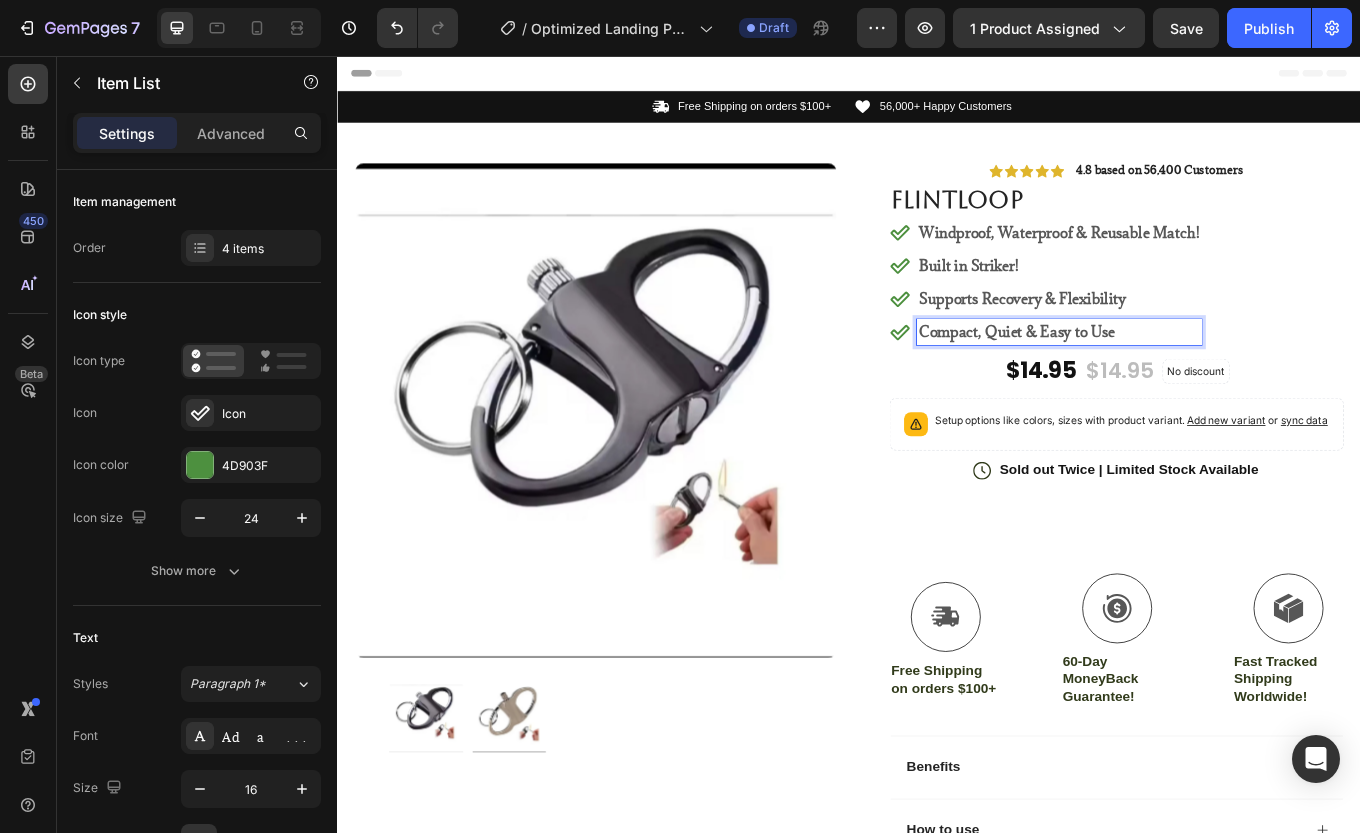 click on "Compact, Quiet & Easy to Use" at bounding box center [1183, 380] 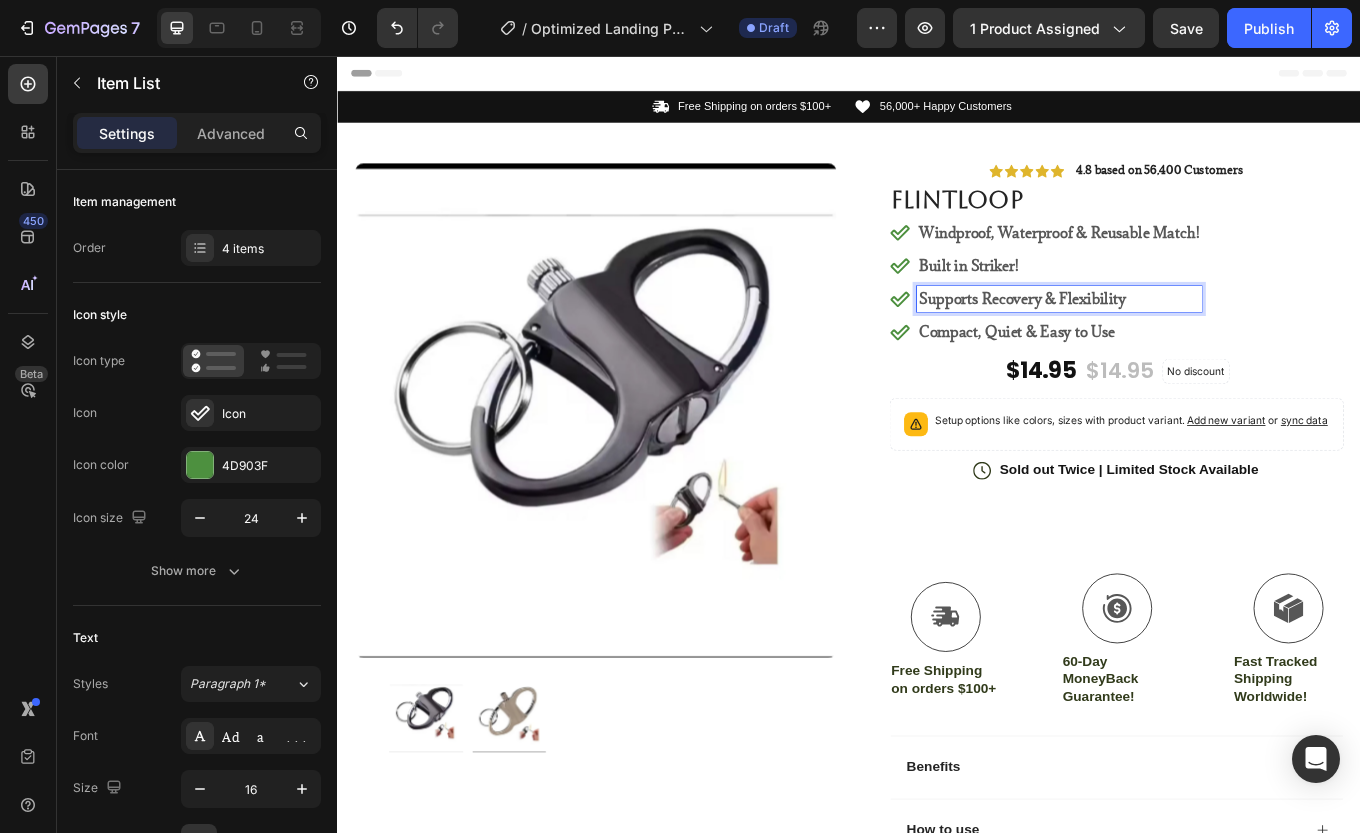 click on "Supports Recovery & Flexibility" at bounding box center (1183, 341) 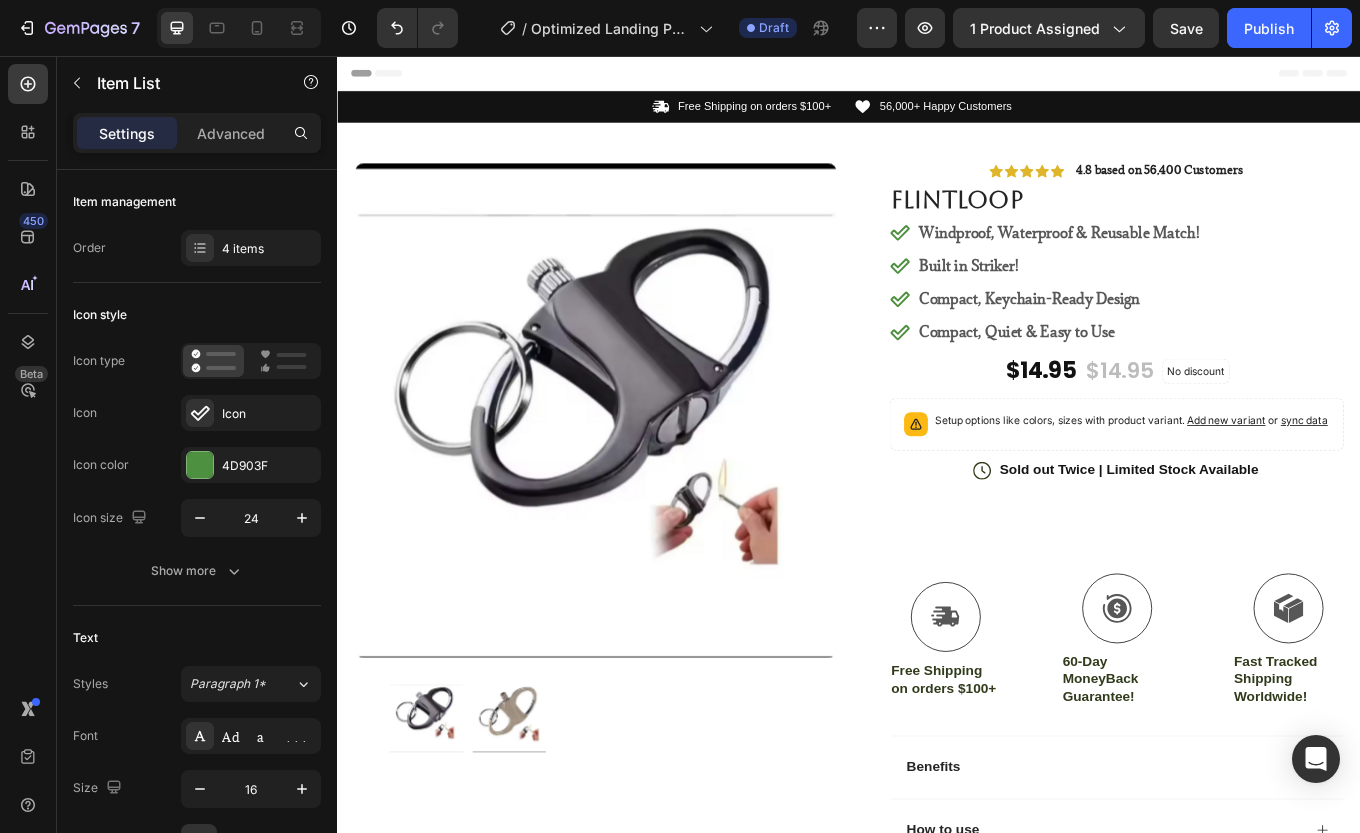 click on "Compact, Quiet & Easy to Use" at bounding box center [1133, 380] 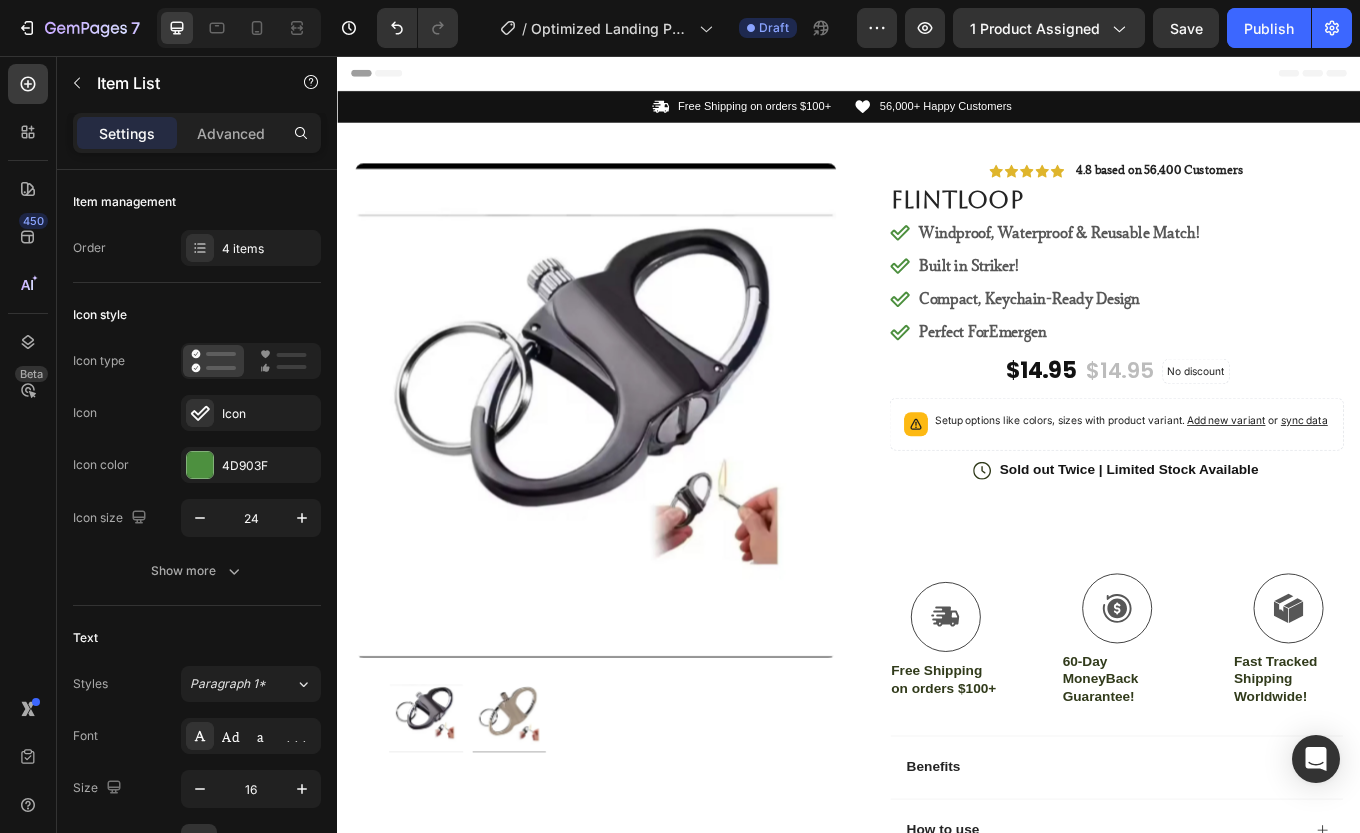 type 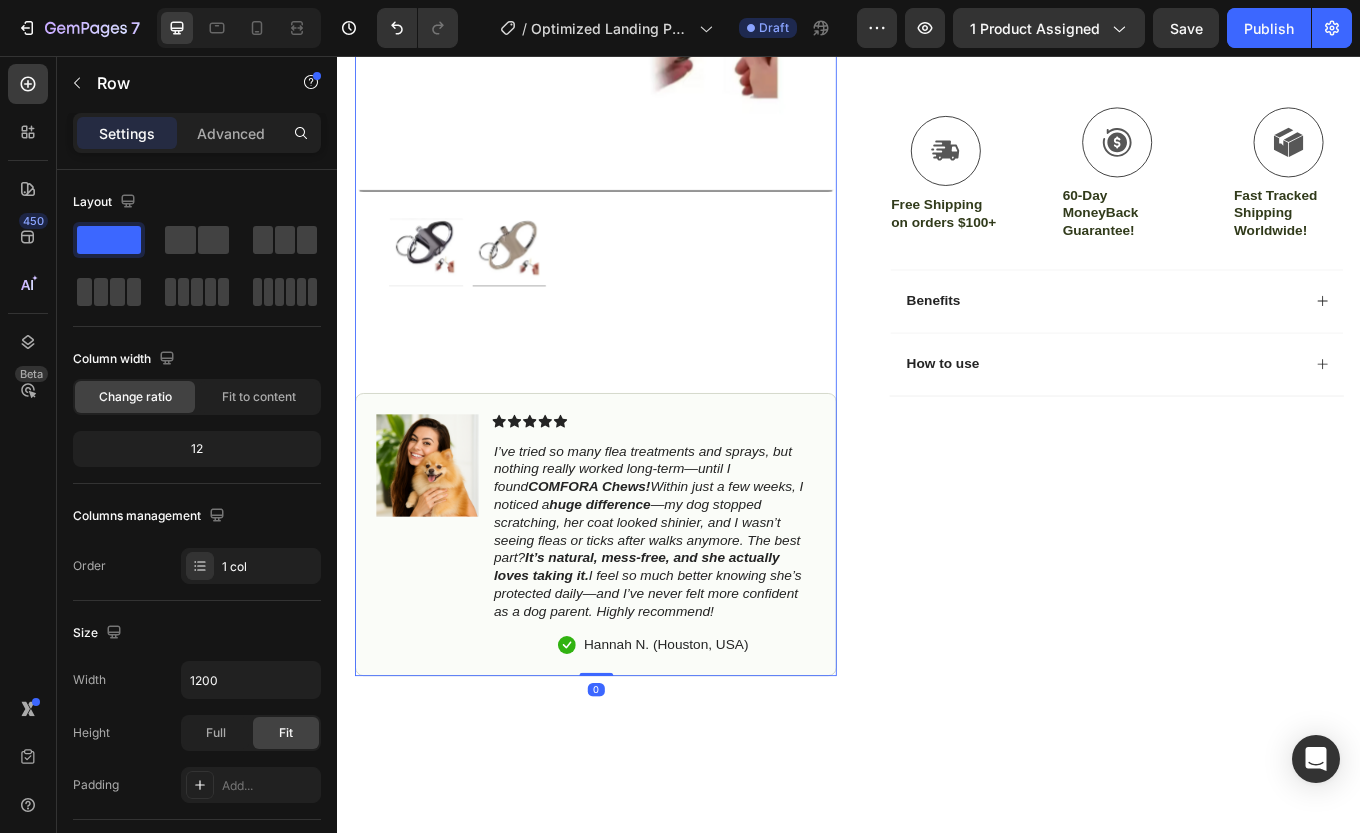 scroll, scrollTop: 560, scrollLeft: 0, axis: vertical 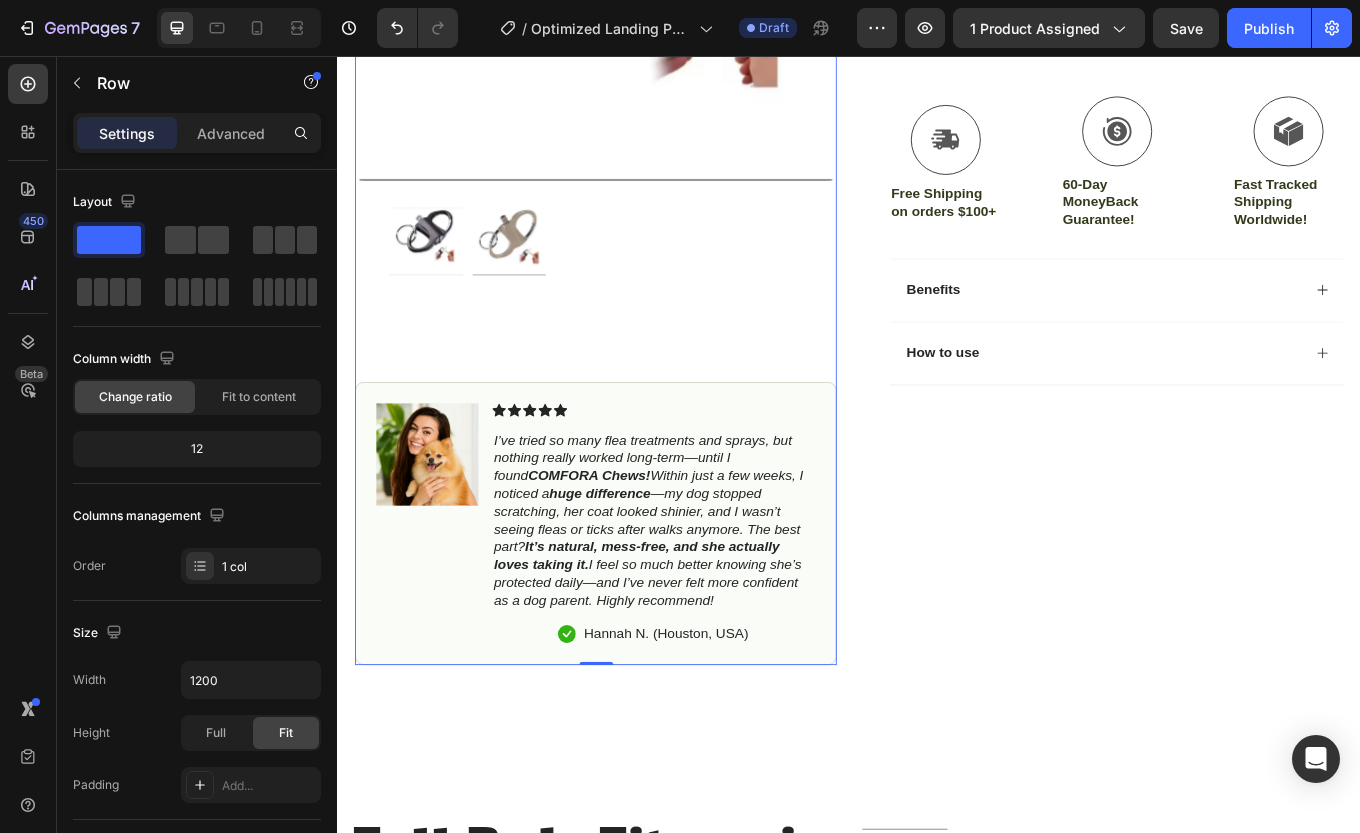 click on "Benefits" at bounding box center (1250, 330) 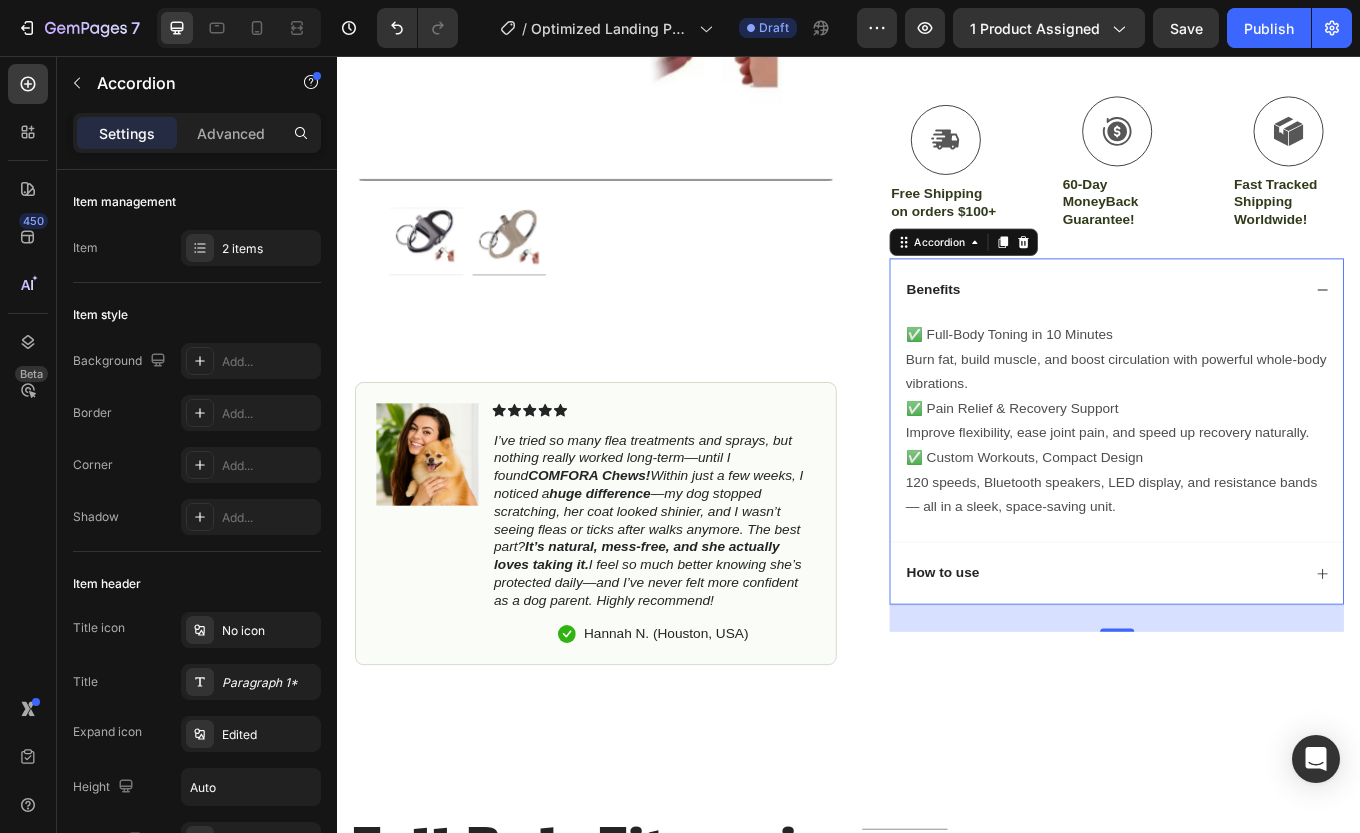 click on "120 speeds, Bluetooth speakers, LED display, and resistance bands — all in a sleek, space-saving unit." at bounding box center [1254, 571] 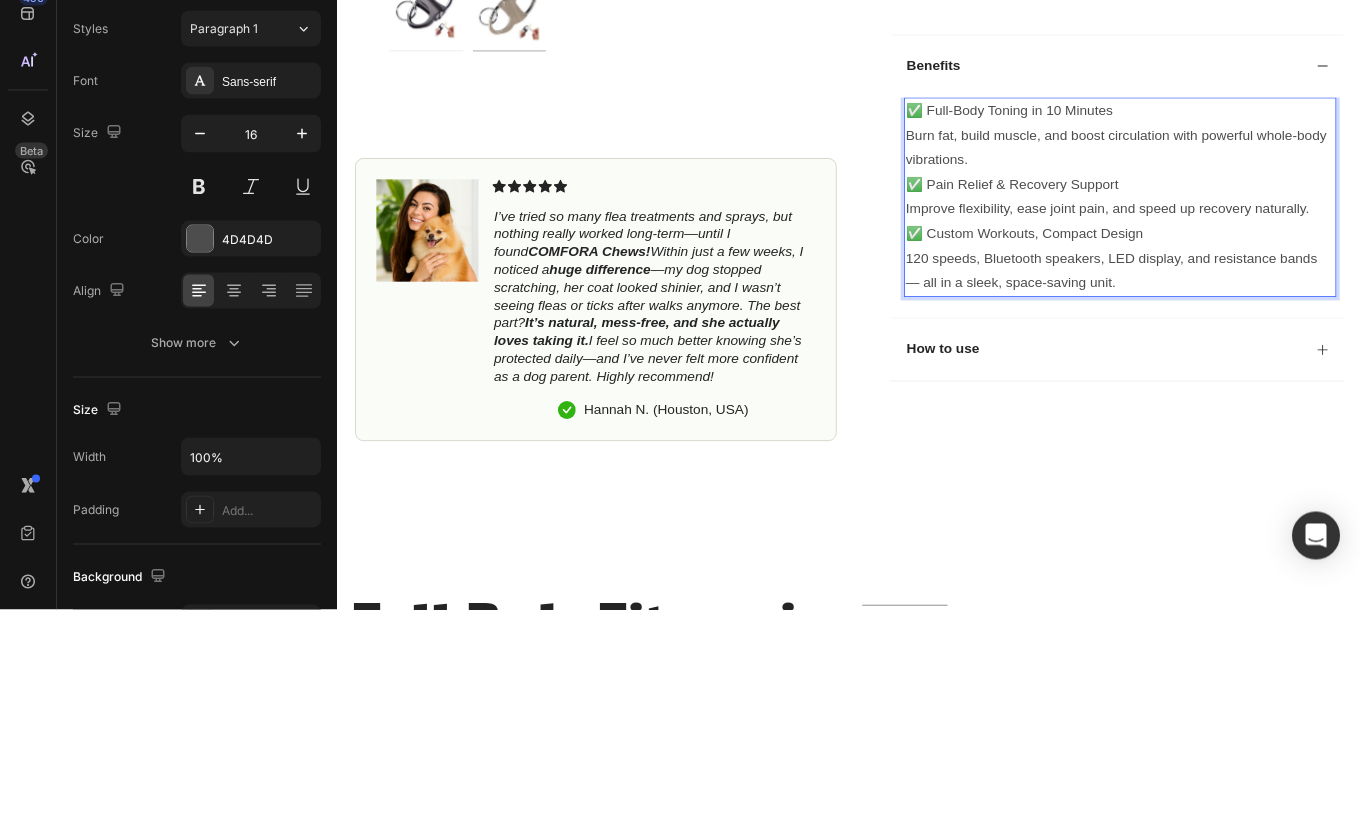 click on "I’ve tried so many flea treatments and sprays, but nothing really worked long-term—until I found  COMFORA Chews!  Within just a few weeks, I noticed a  huge difference —my dog stopped scratching, her coat looked shinier, and I wasn’t seeing fleas or ticks after walks anymore. The best part?  It’s natural, mess-free, and she actually loves taking it.  I feel so much better knowing she’s protected daily—and I’ve never felt more confident as a dog parent. Highly recommend!" at bounding box center (701, 377) 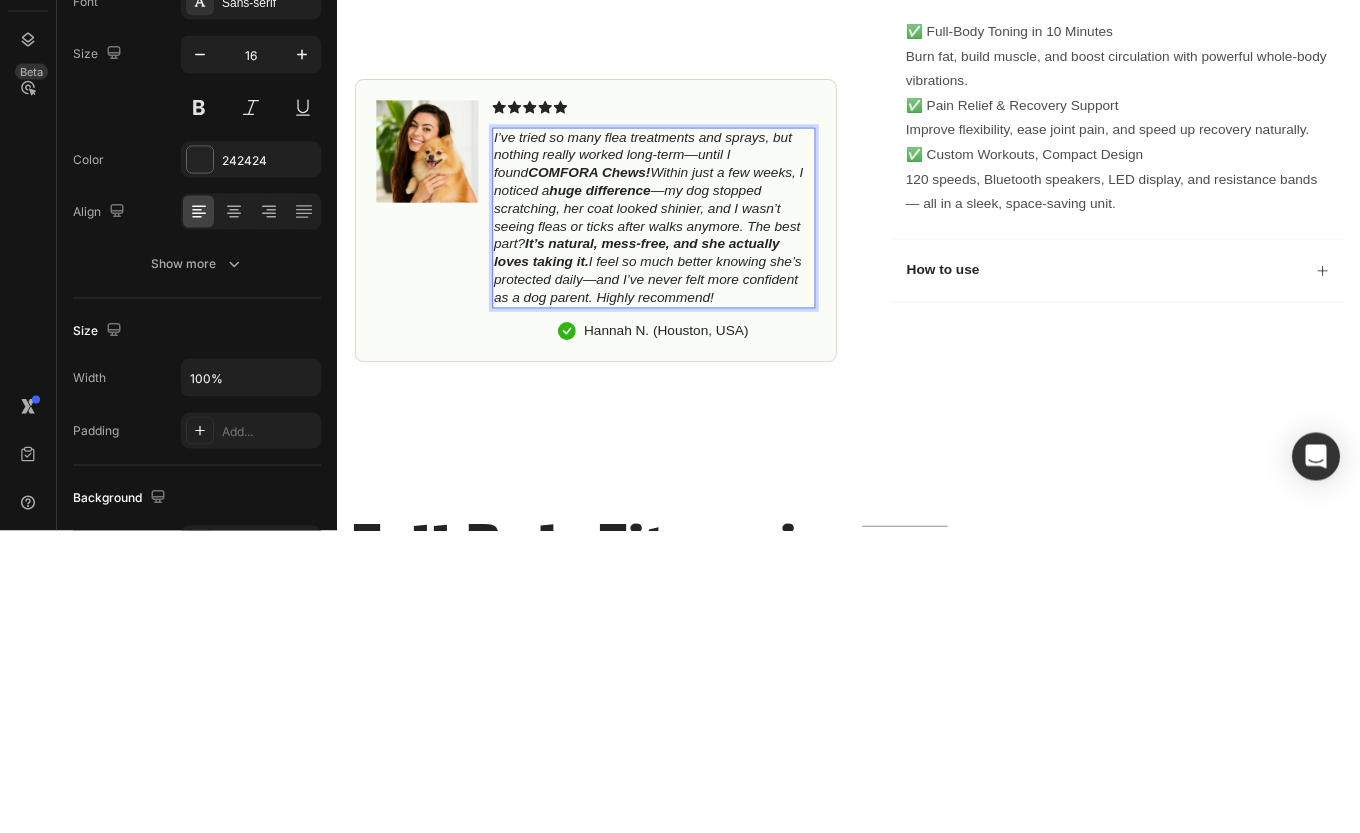 scroll, scrollTop: 632, scrollLeft: 0, axis: vertical 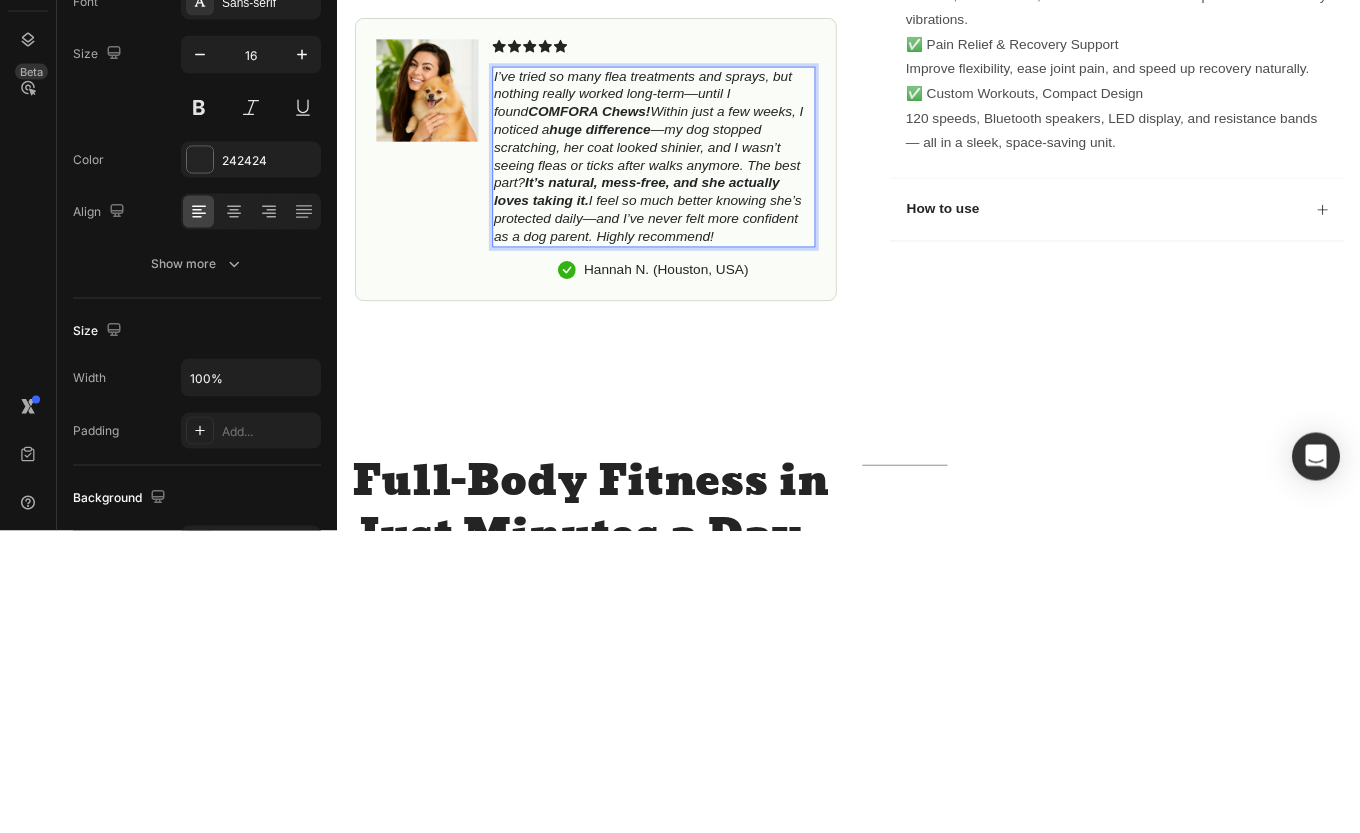 click on "I’ve tried so many flea treatments and sprays, but nothing really worked long-term—until I found  COMFORA Chews!  Within just a few weeks, I noticed a  huge difference —my dog stopped scratching, her coat looked shinier, and I wasn’t seeing fleas or ticks after walks anymore. The best part?  It’s natural, mess-free, and she actually loves taking it.  I feel so much better knowing she’s protected daily—and I’ve never felt more confident as a dog parent. Highly recommend!" at bounding box center (707, 227) 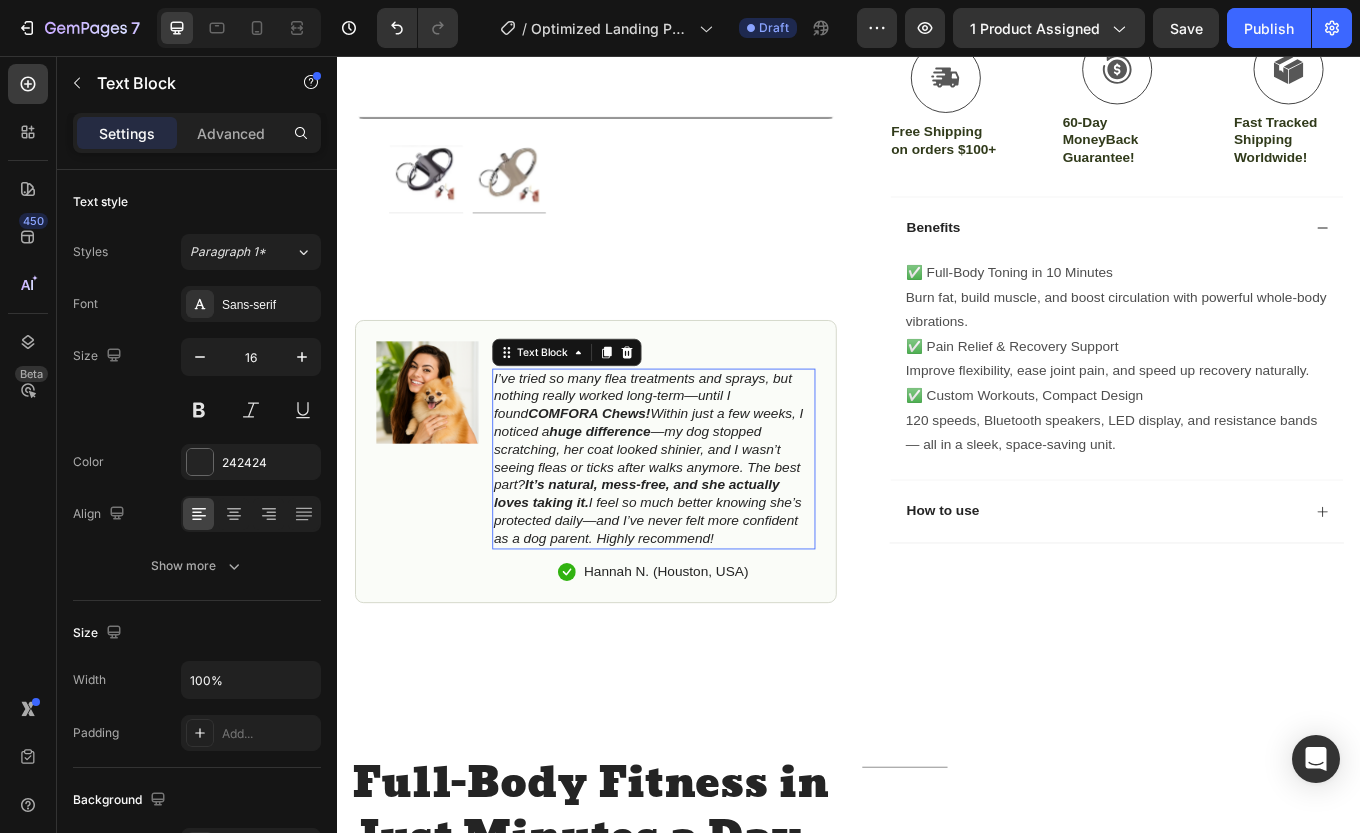 click on "I’ve tried so many flea treatments and sprays, but nothing really worked long-term—until I found  COMFORA Chews!  Within just a few weeks, I noticed a  huge difference —my dog stopped scratching, her coat looked shinier, and I wasn’t seeing fleas or ticks after walks anymore. The best part?  It’s natural, mess-free, and she actually loves taking it.  I feel so much better knowing she’s protected daily—and I’ve never felt more confident as a dog parent. Highly recommend!" at bounding box center [701, 528] 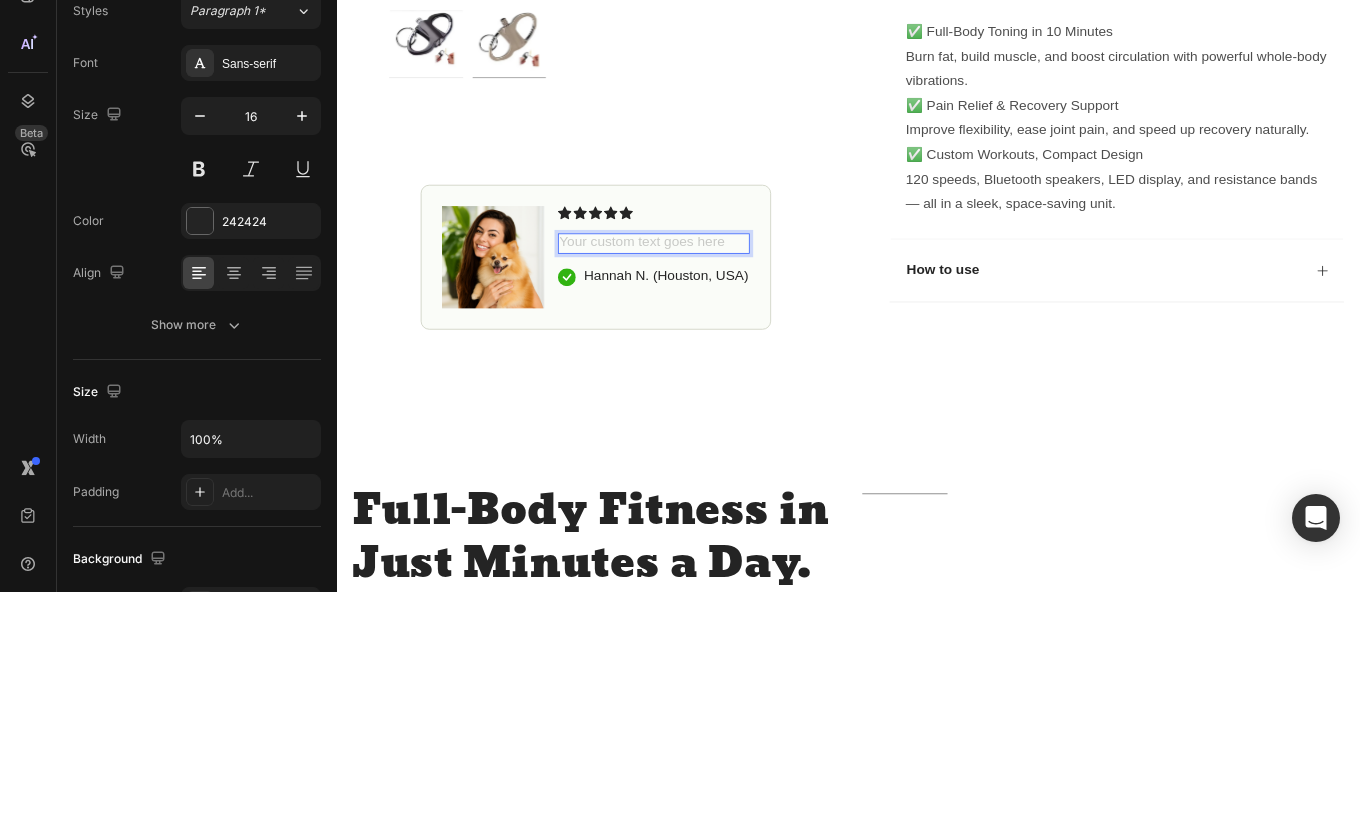 click at bounding box center (708, 319) 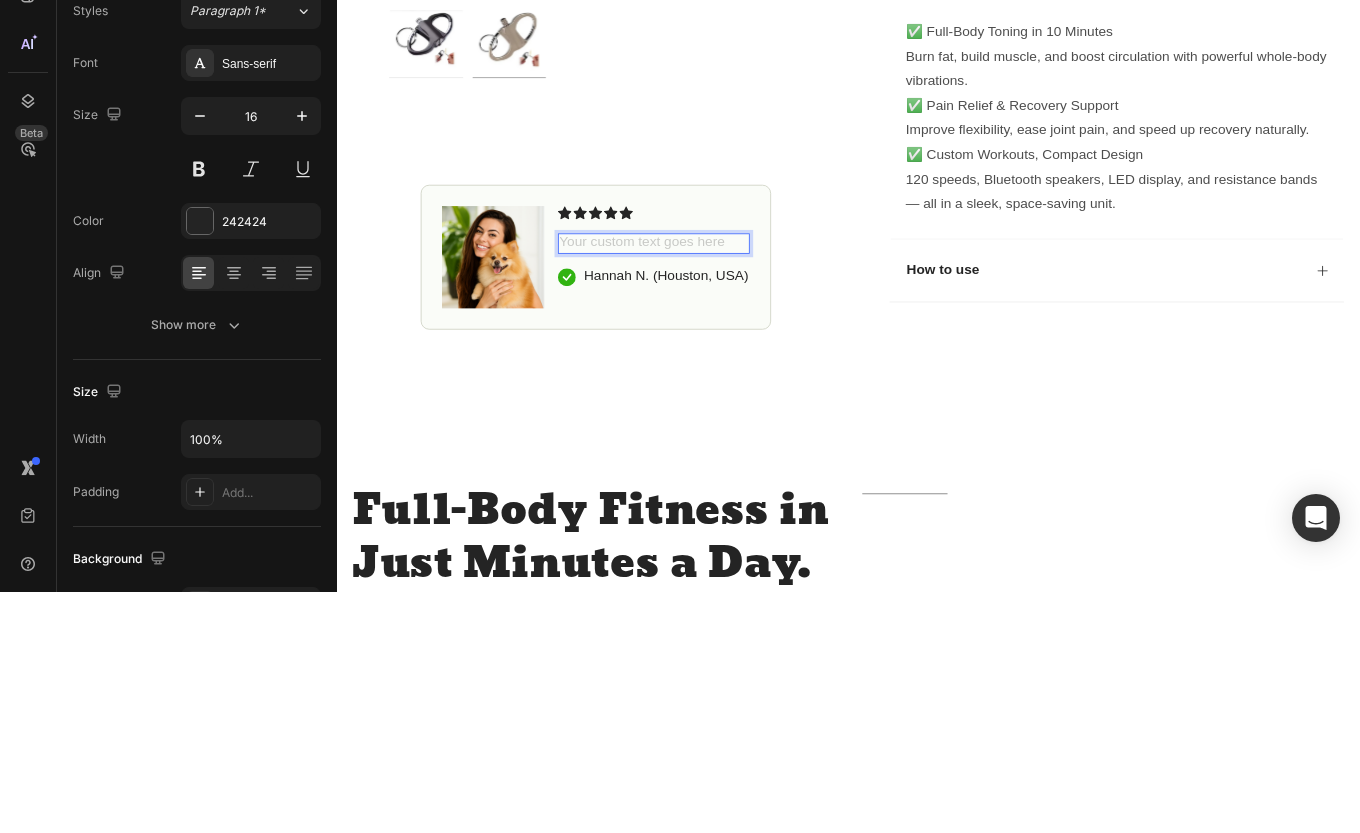 click at bounding box center (708, 319) 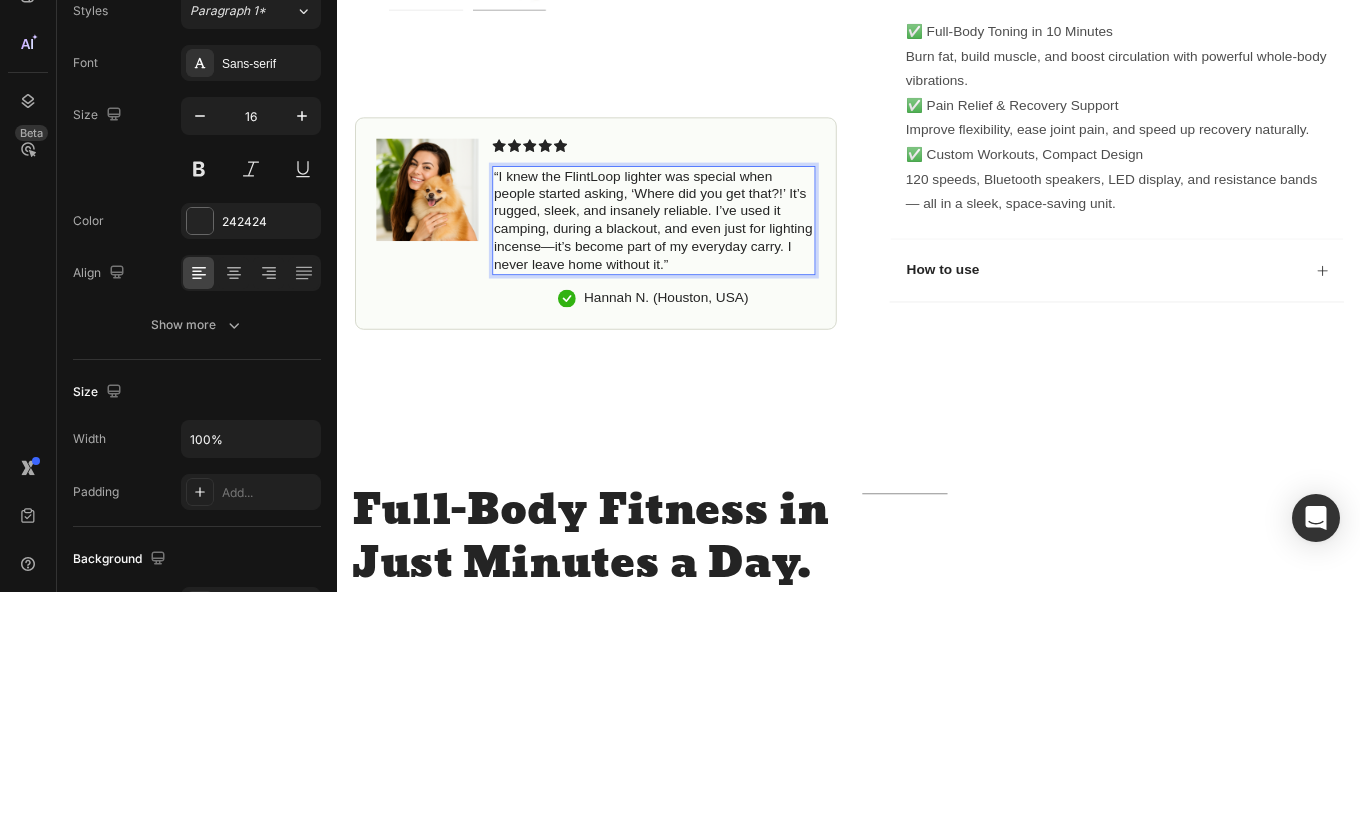 click on "“I knew the FlintLoop lighter was special when people started asking, ‘Where did you get that?!’ It’s rugged, sleek, and insanely reliable. I’ve used it camping, during a blackout, and even just for lighting incense—it’s become part of my everyday carry. I never leave home without it.”" at bounding box center [707, 291] 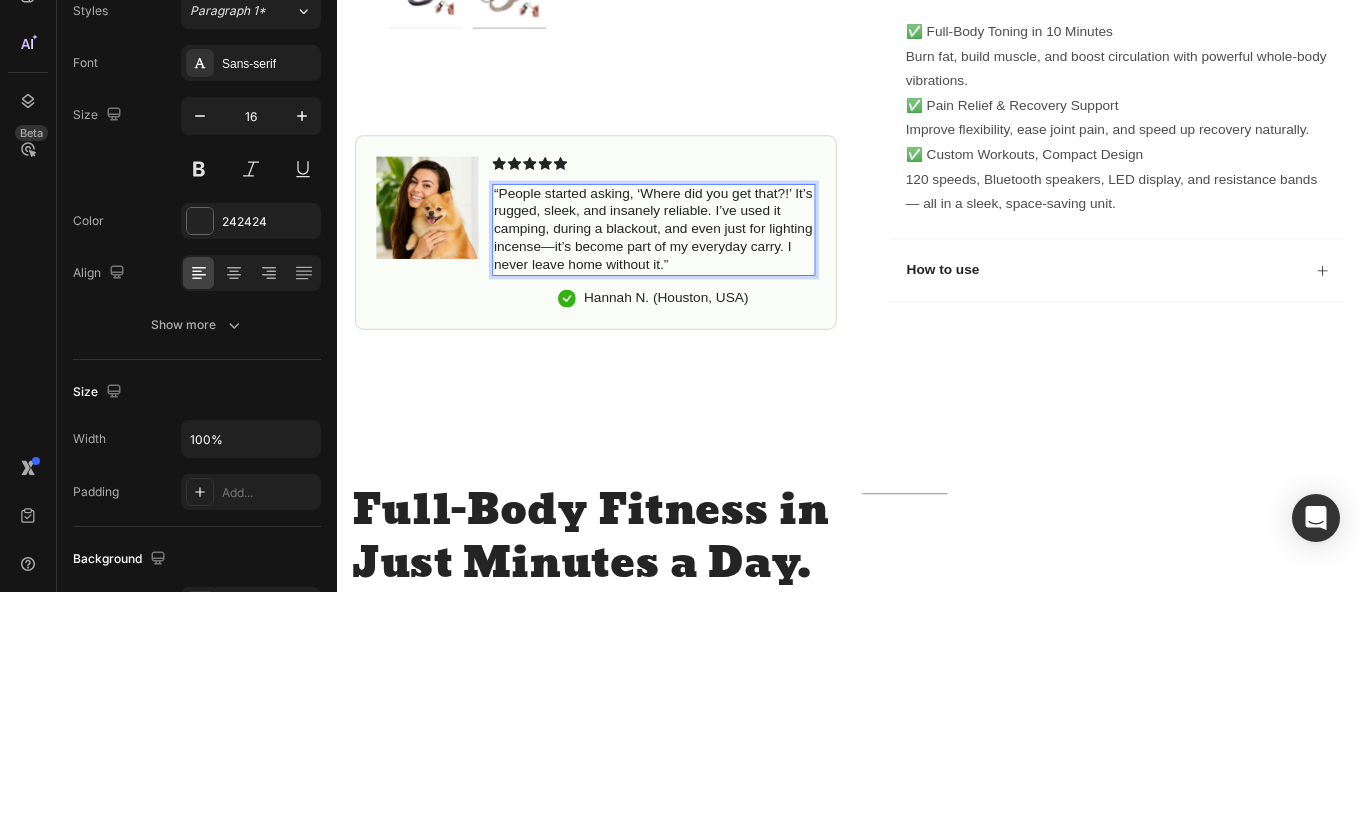 click on "Hannah N. (Houston, USA)" at bounding box center [722, 382] 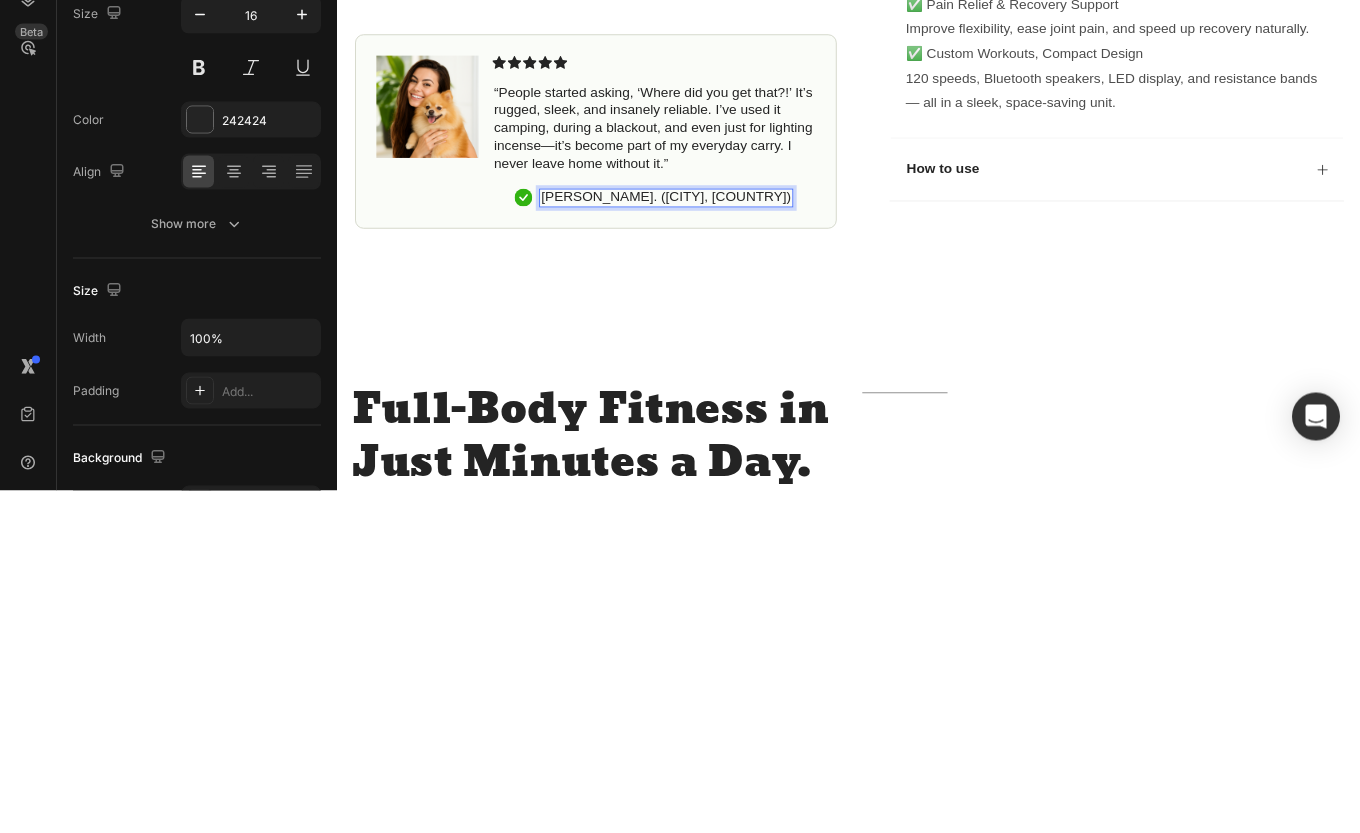 click at bounding box center [442, 174] 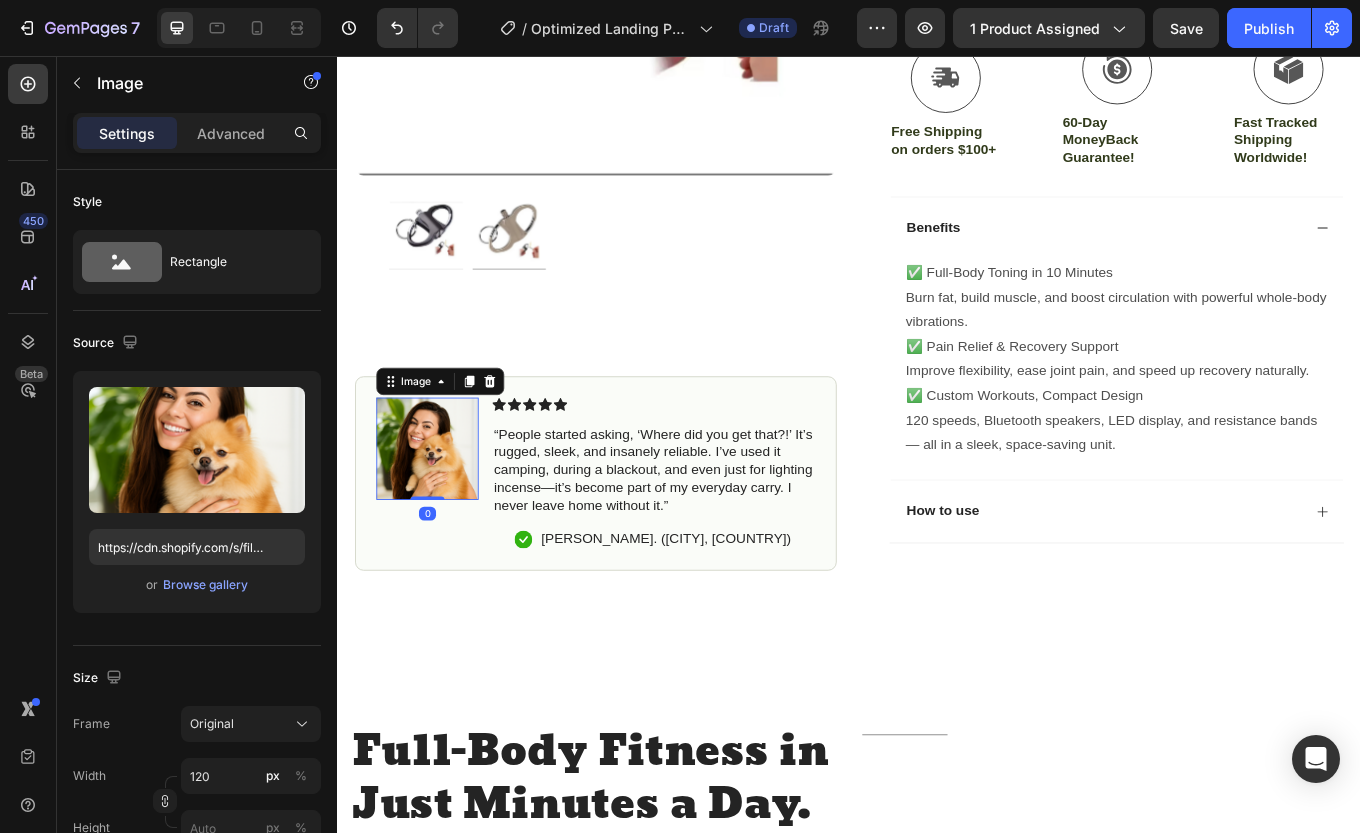 click 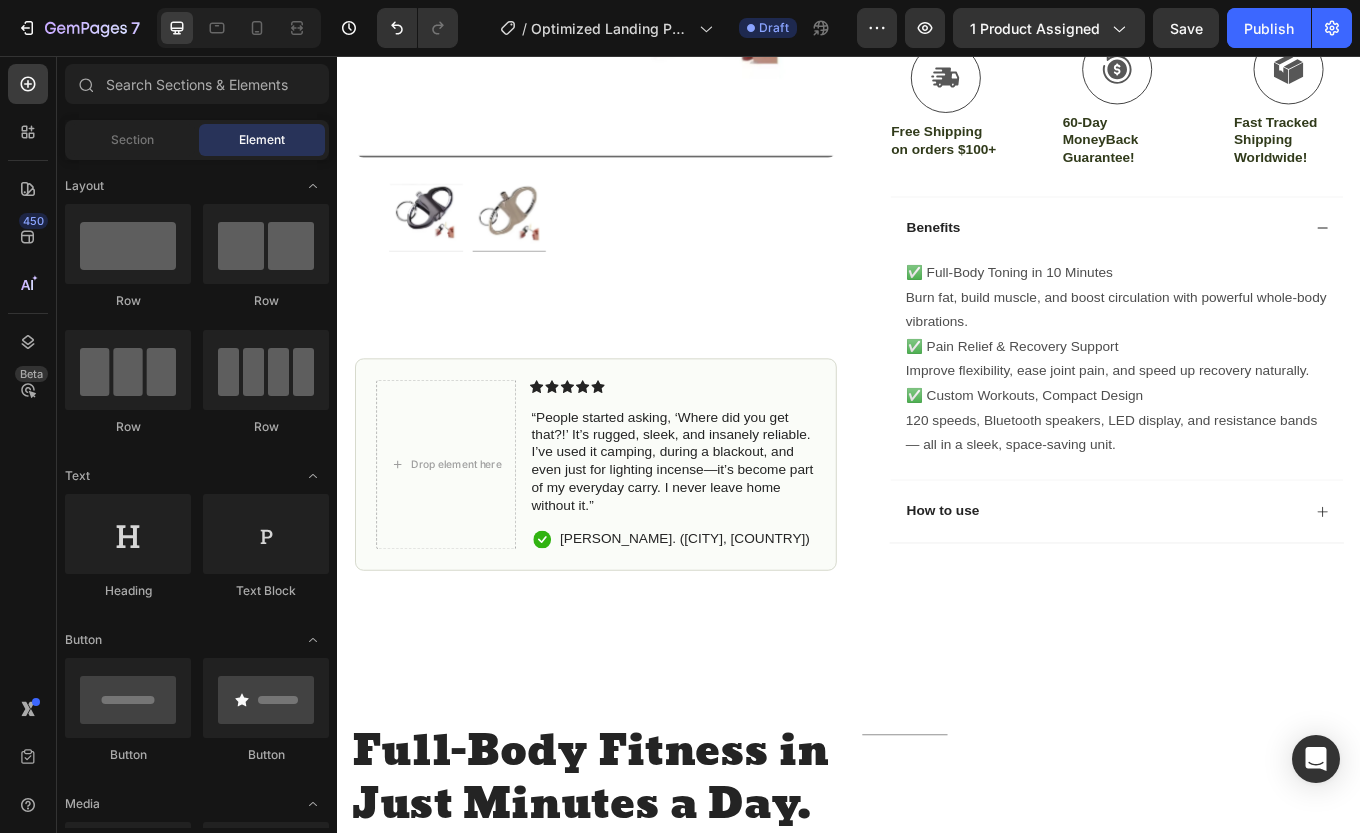 click on "Text Block" at bounding box center (1040, 283) 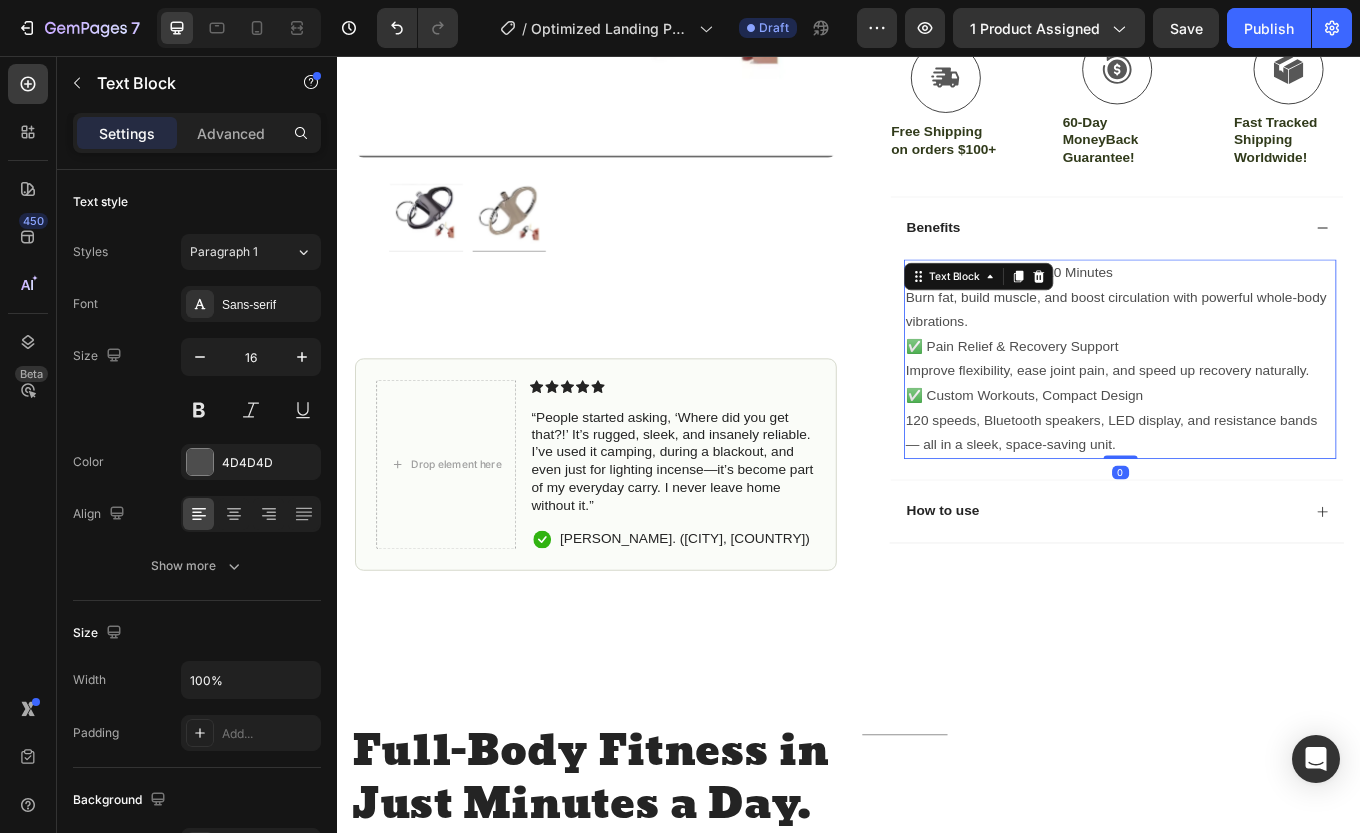 click on "✅ Custom Workouts, Compact Design" at bounding box center [1254, 455] 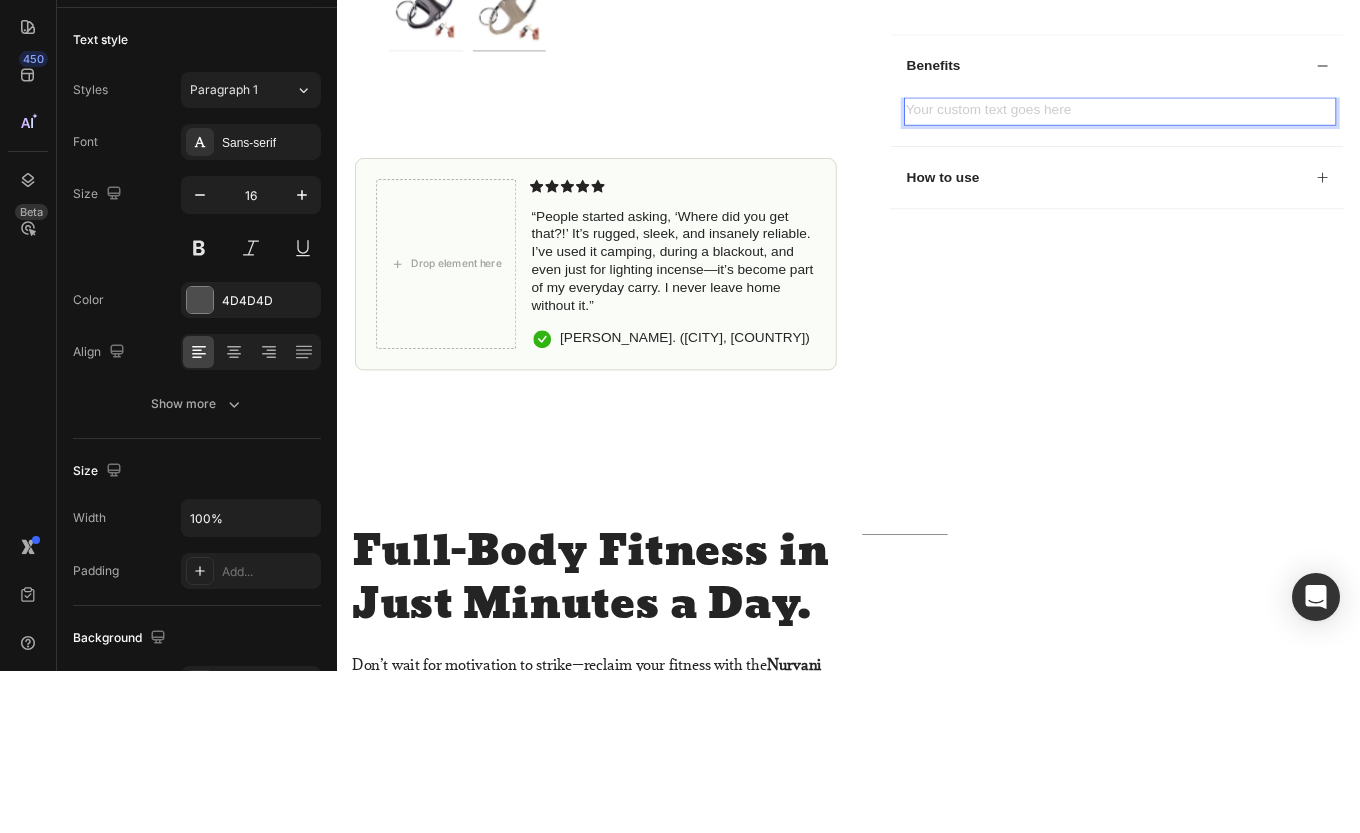 click at bounding box center [1254, 150] 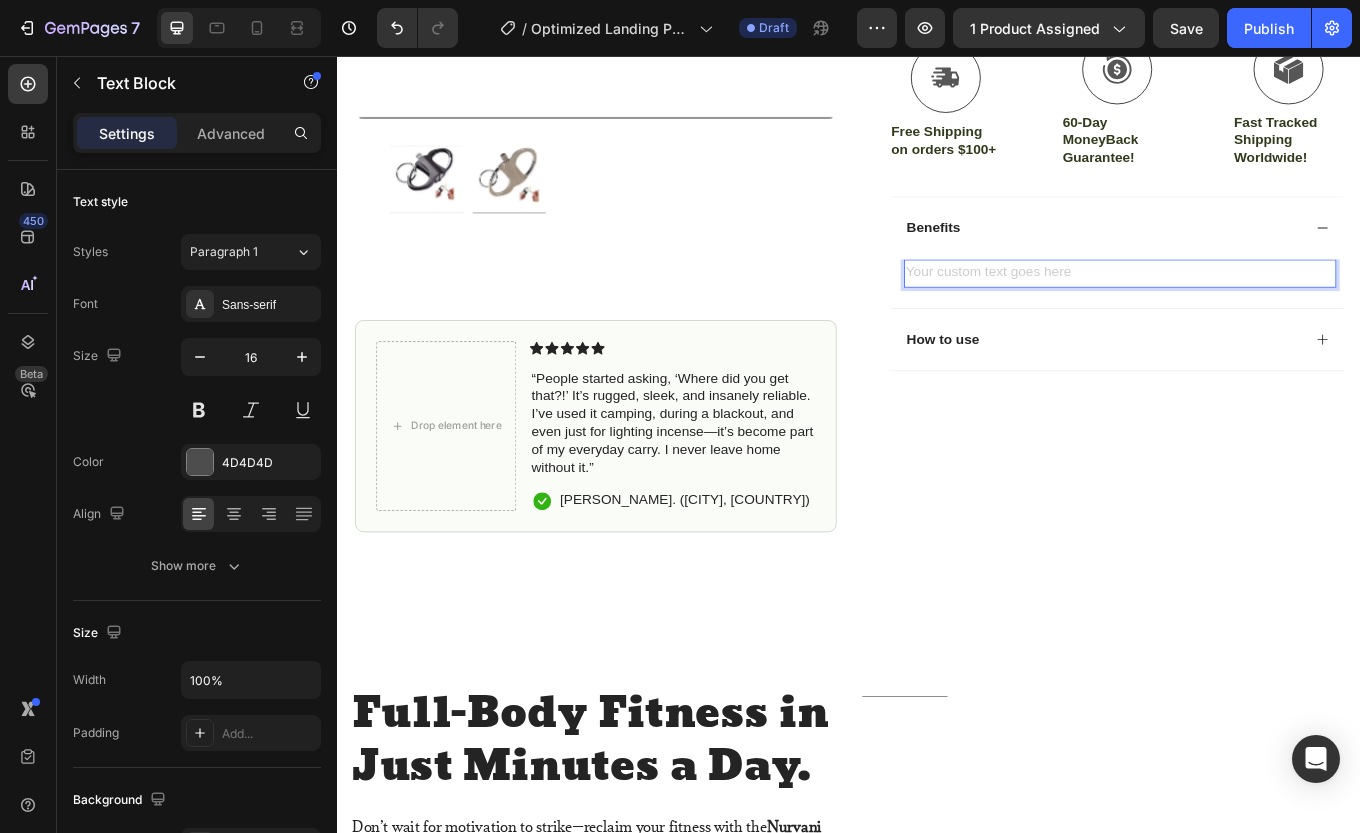 click at bounding box center [1254, 311] 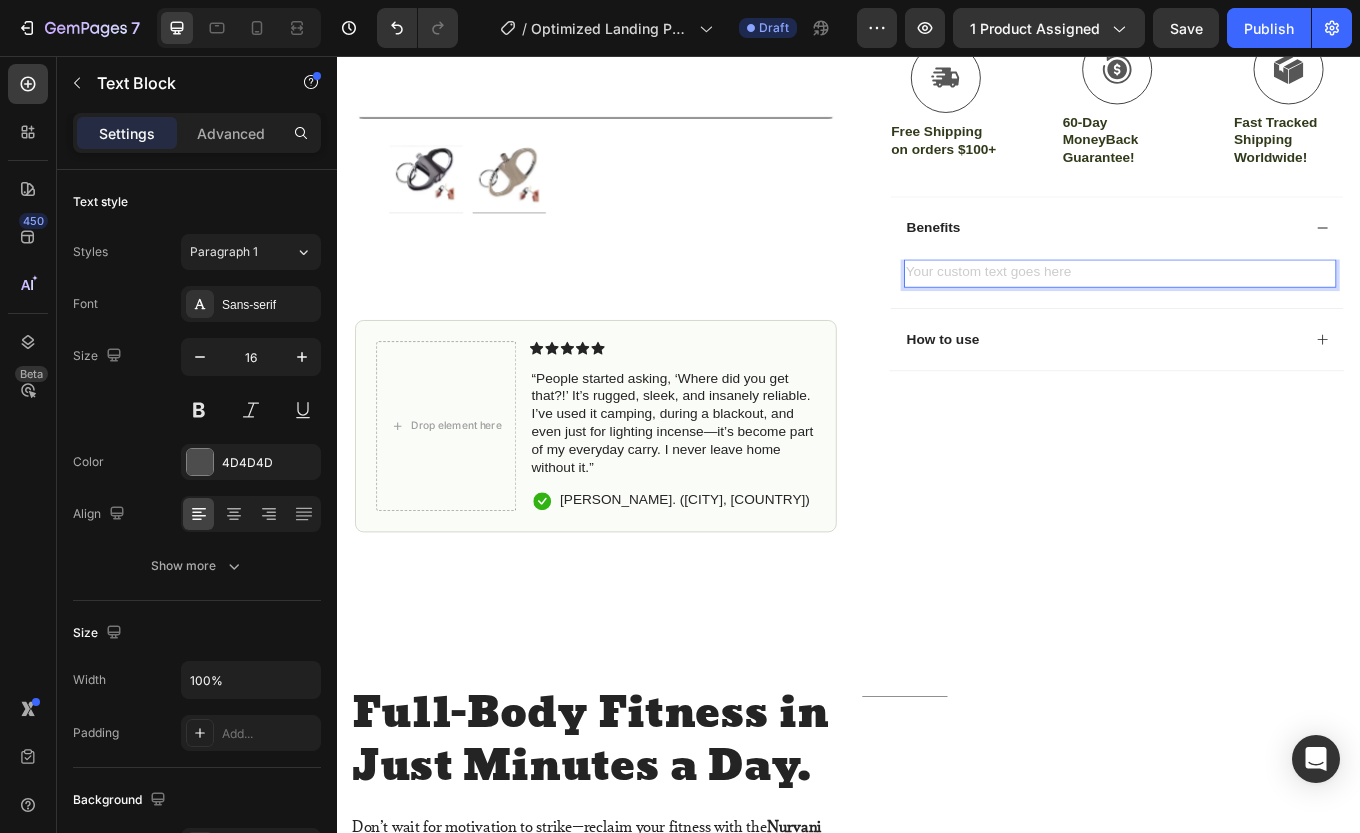 click at bounding box center [1254, 311] 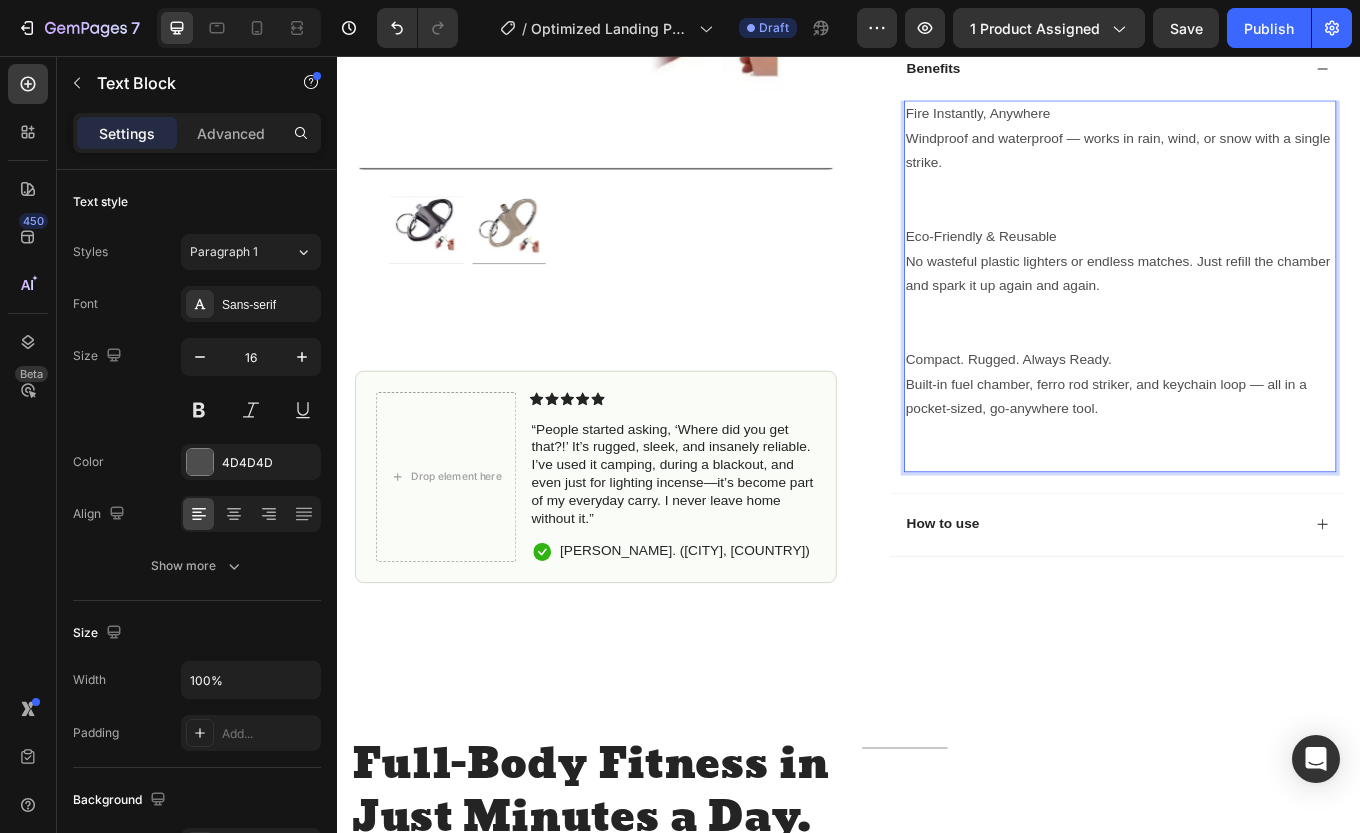 scroll, scrollTop: 957, scrollLeft: 0, axis: vertical 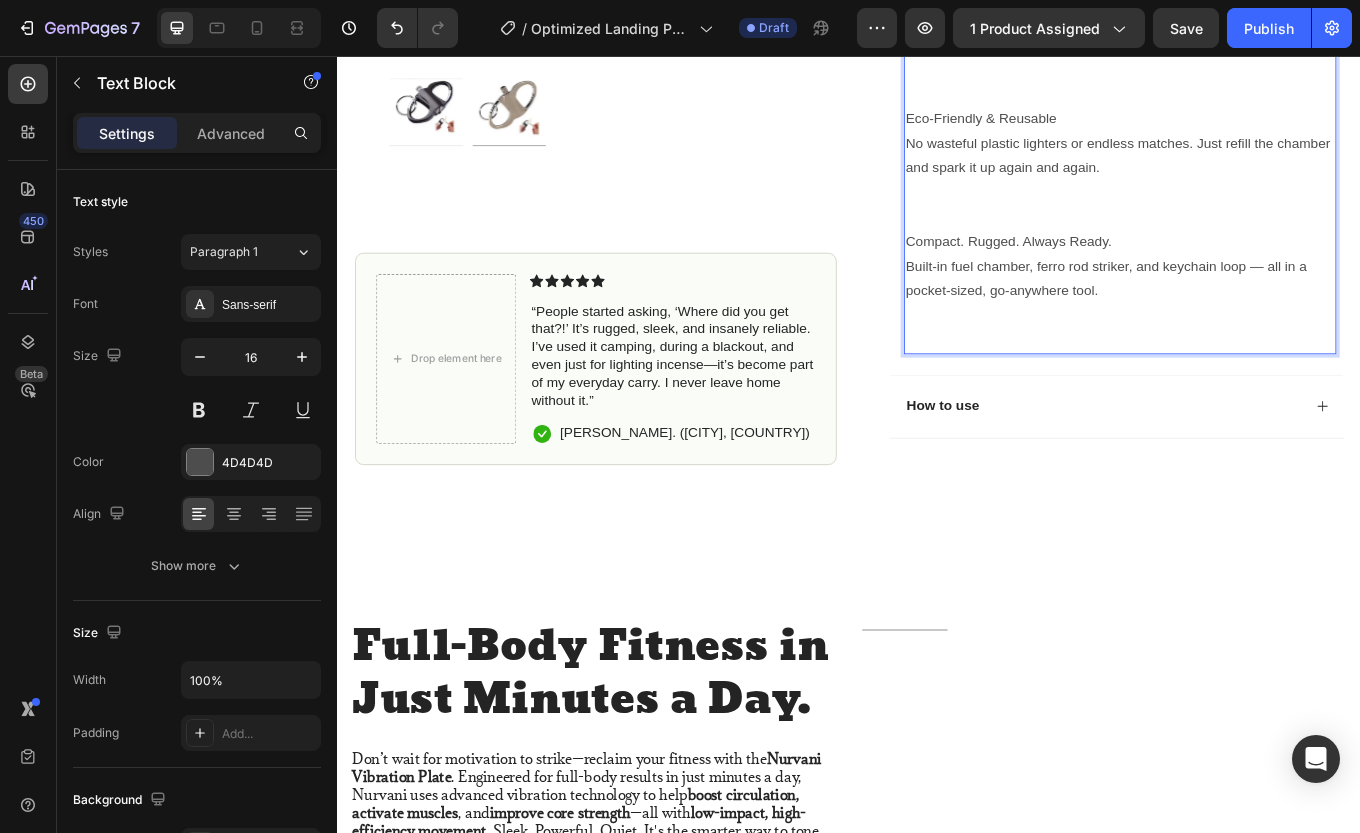 click on "Fire Instantly, Anywhere Windproof and waterproof — works in rain, wind, or snow with a single strike.  Eco-Friendly & Reusable No wasteful plastic lighters or endless matches. Just refill the chamber and spark it up again and again.  Compact. Rugged. Always Ready. Built-in fuel chamber, ferro rod striker, and keychain loop — all in a pocket-sized, go-anywhere tool." at bounding box center (1254, 188) 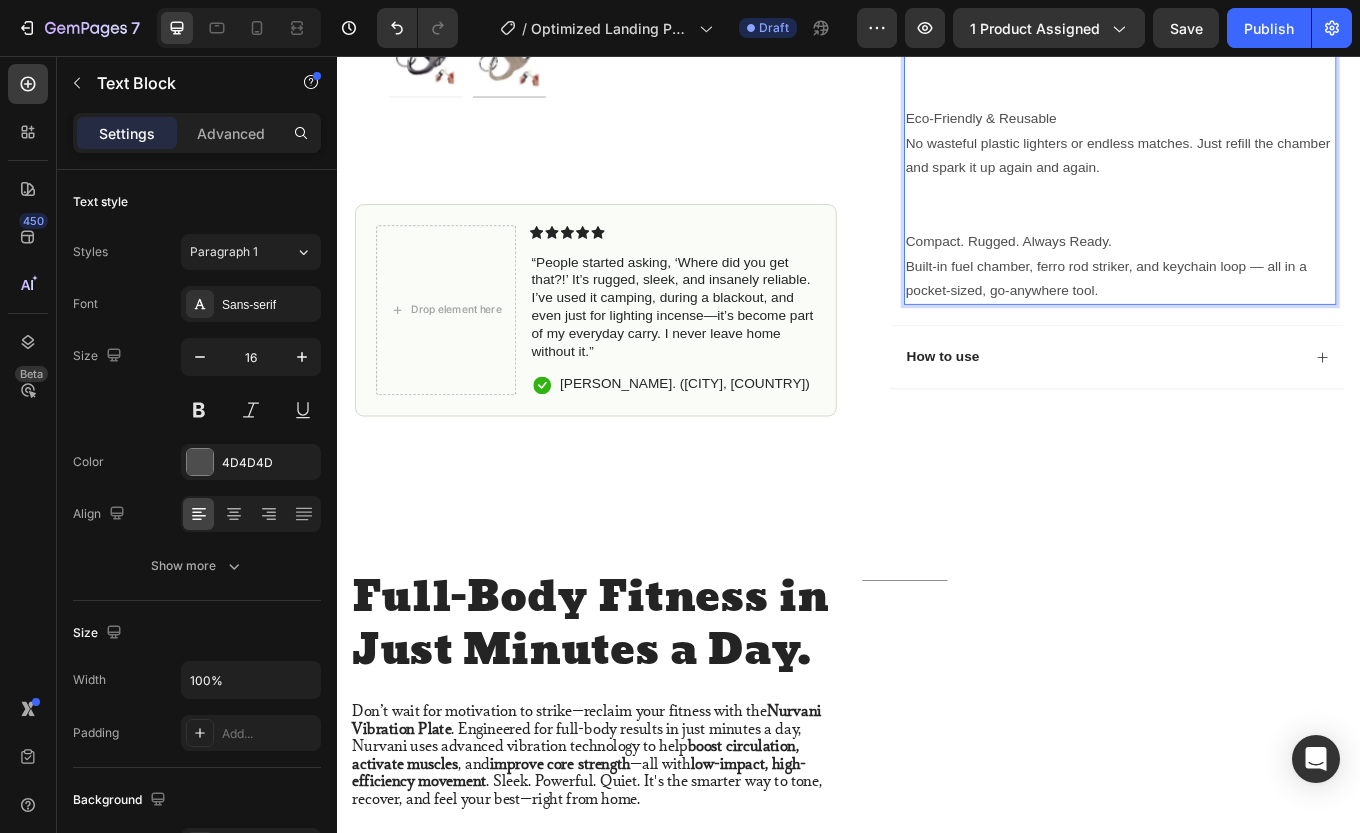 click on "Fire Instantly, Anywhere Windproof and waterproof — works in rain, wind, or snow with a single strike.  Eco-Friendly & Reusable No wasteful plastic lighters or endless matches. Just refill the chamber and spark it up again and again.  Compact. Rugged. Always Ready. Built-in fuel chamber, ferro rod striker, and keychain loop — all in a pocket-sized, go-anywhere tool." at bounding box center (1254, 159) 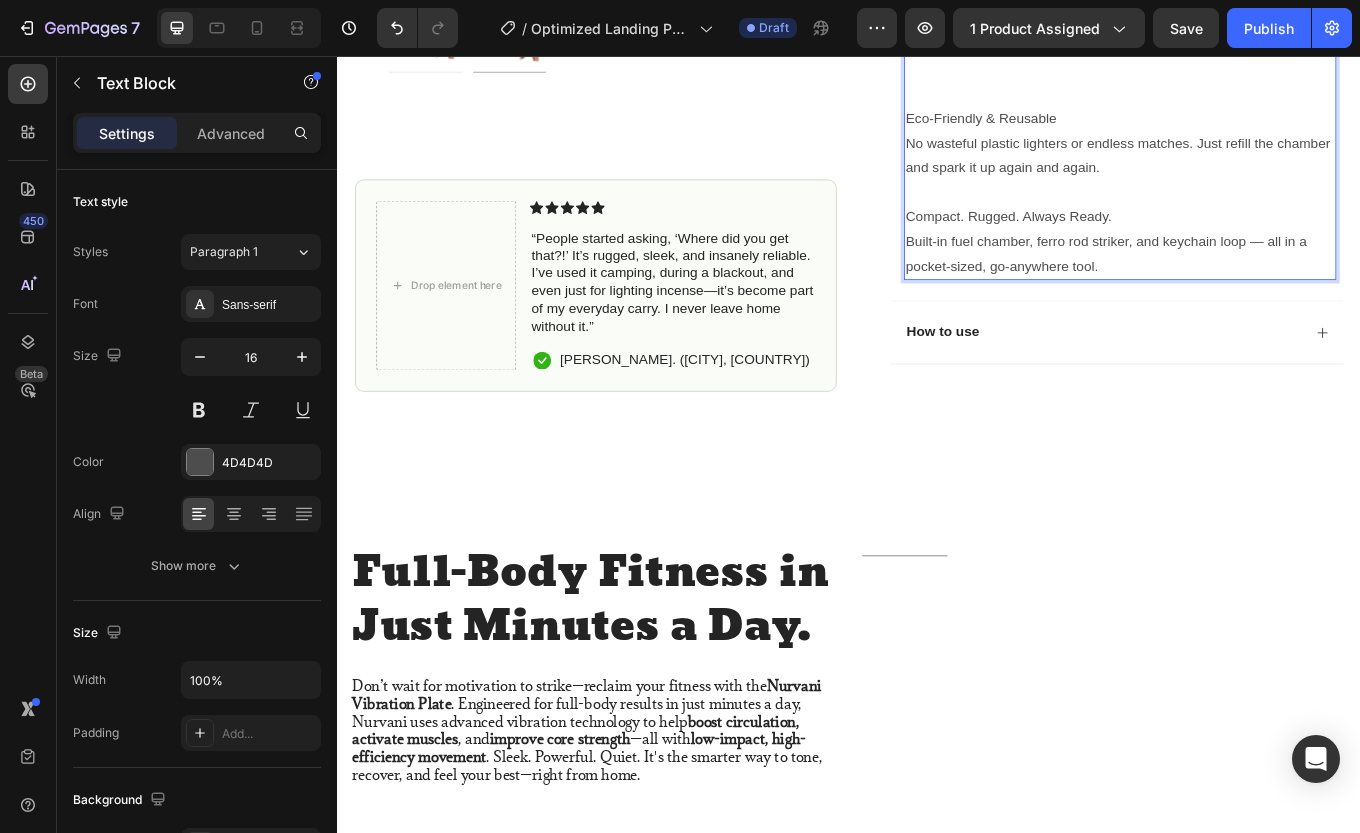 click on "Eco-Friendly & Reusable" at bounding box center (1254, 130) 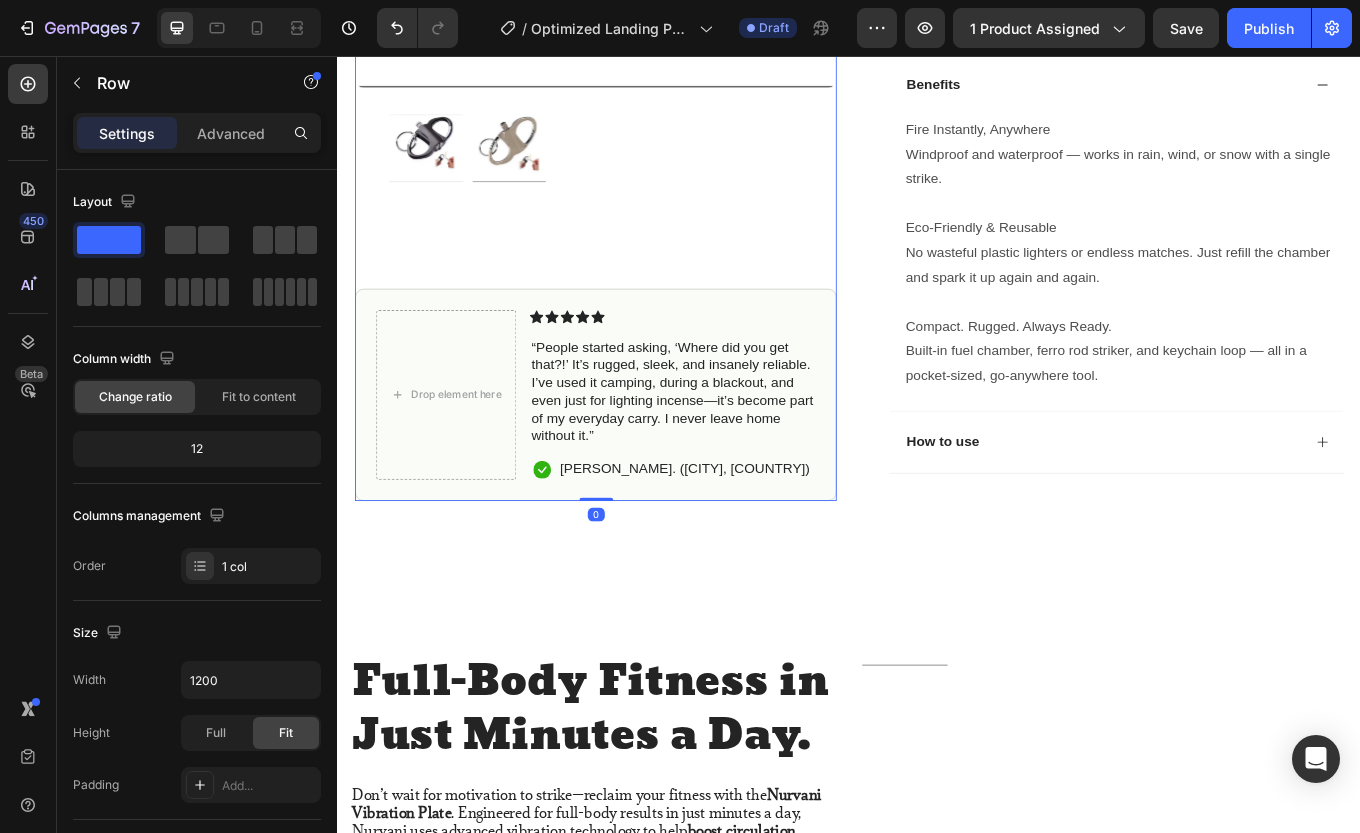 scroll, scrollTop: 727, scrollLeft: 0, axis: vertical 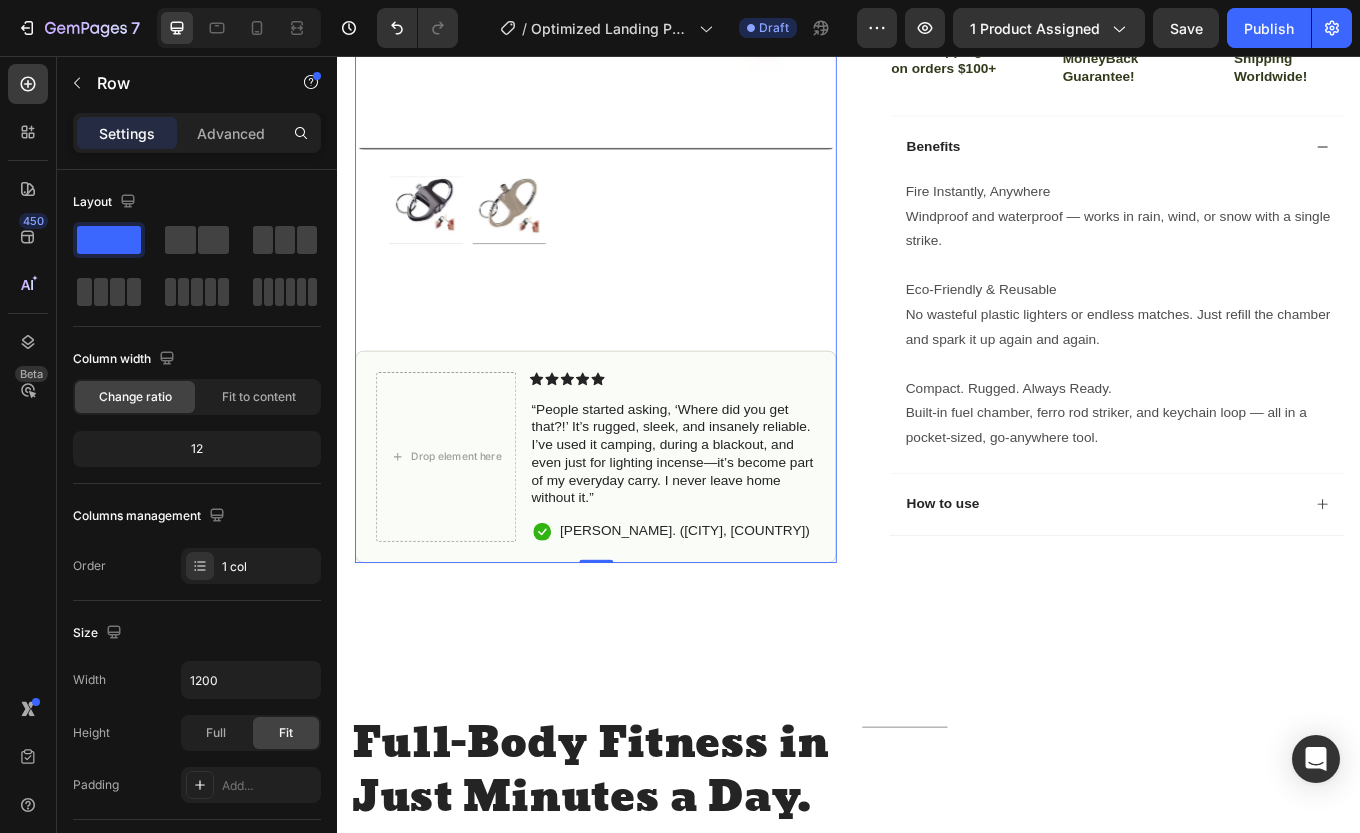 click on "Benefits" at bounding box center [1250, 163] 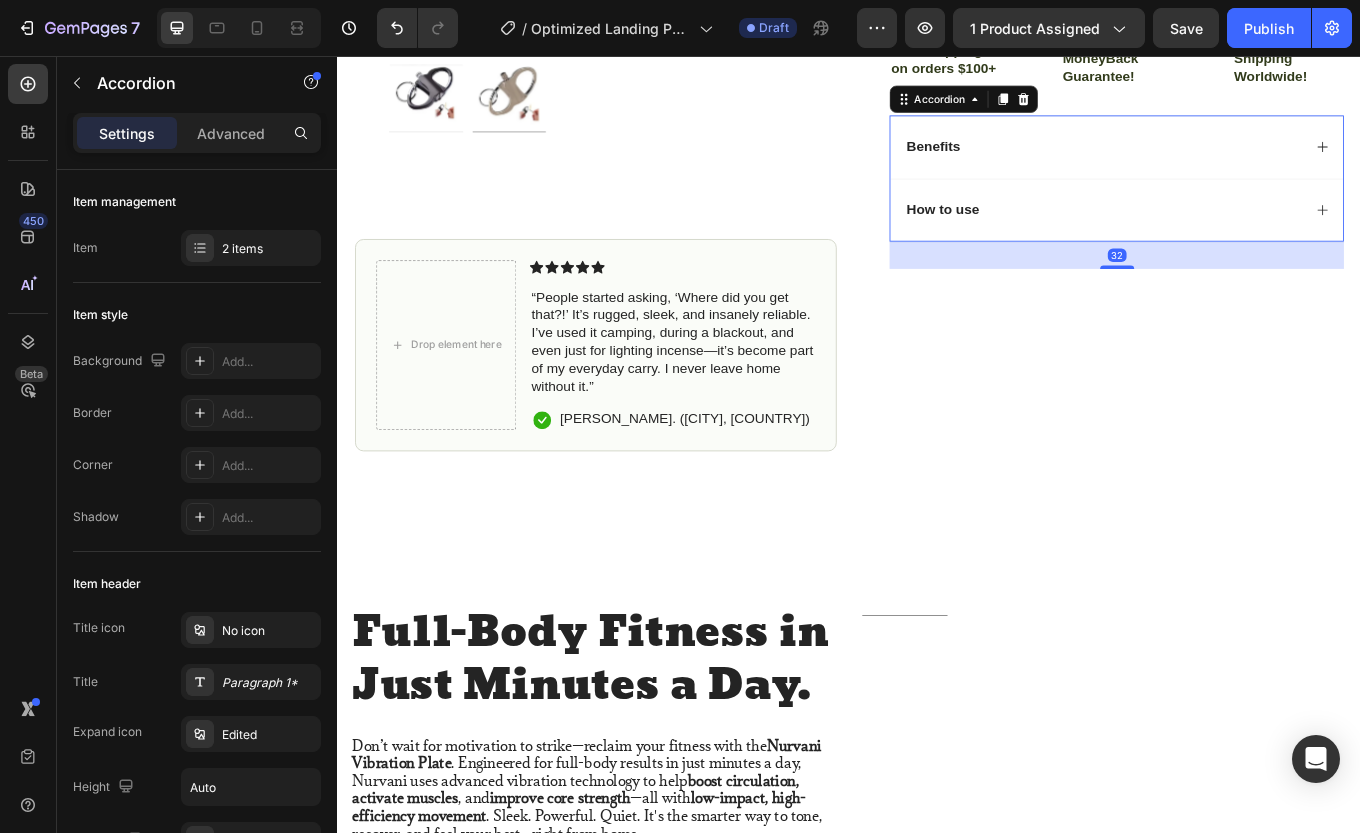 click on "How to use" at bounding box center [1234, 237] 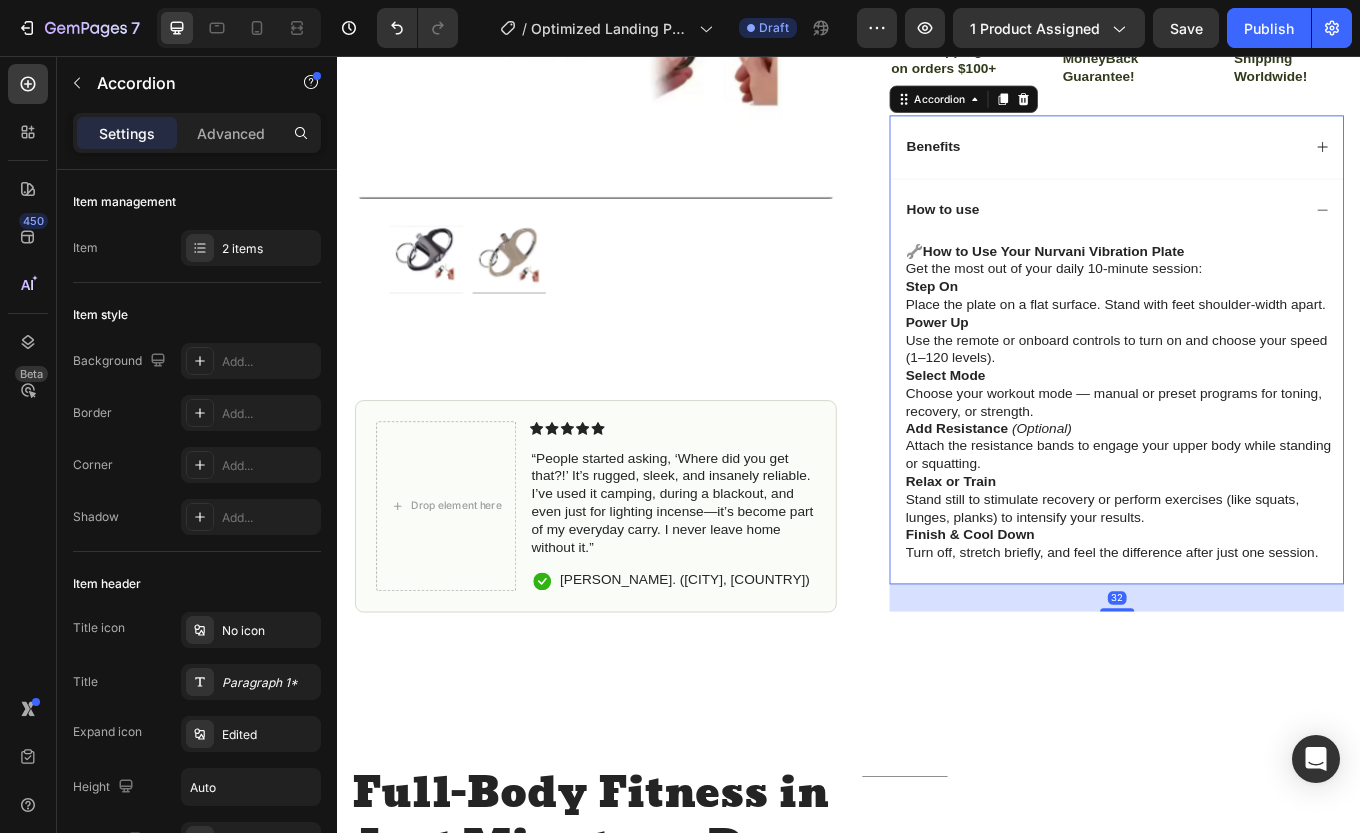 click on "Benefits" at bounding box center [1234, 163] 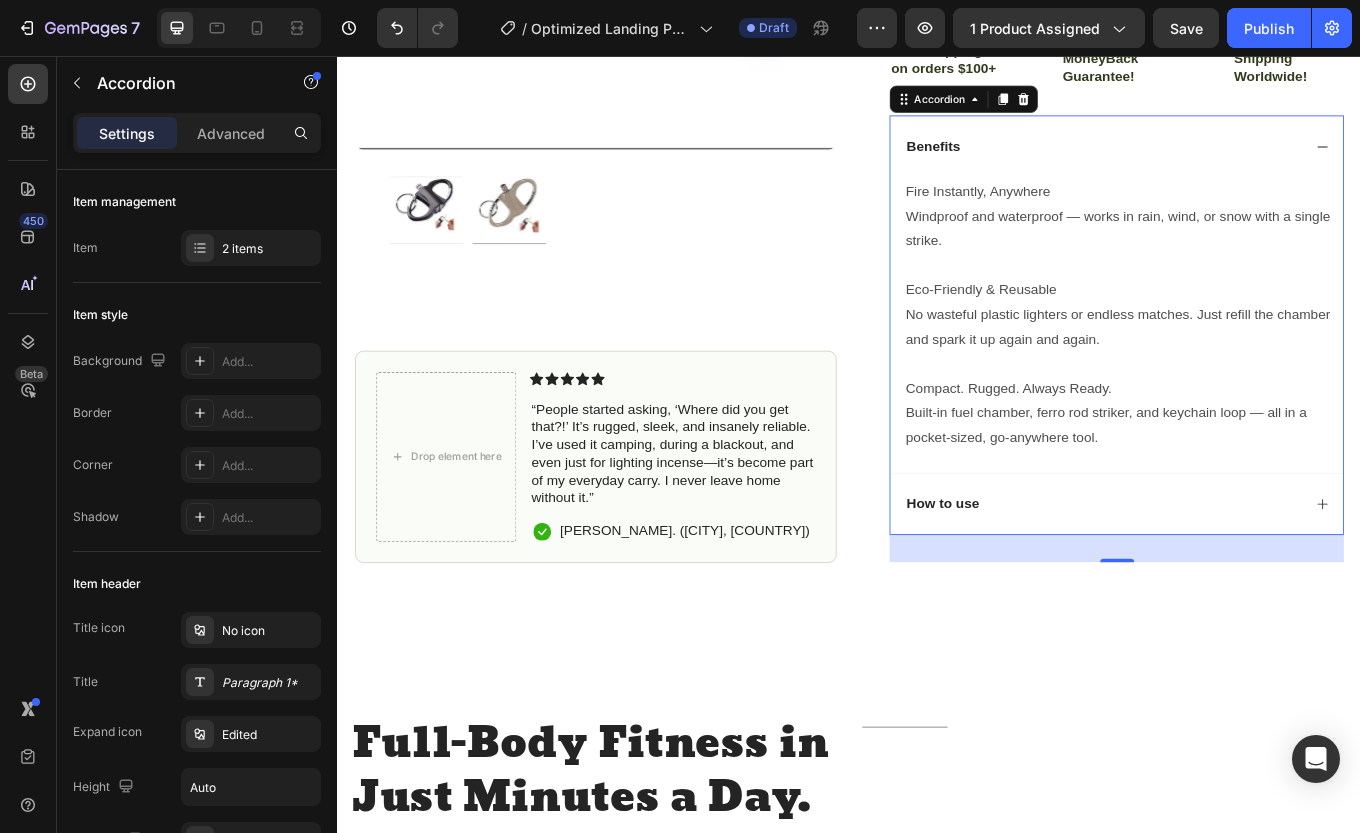 click on "Compact. Rugged. Always Ready." at bounding box center [1254, 446] 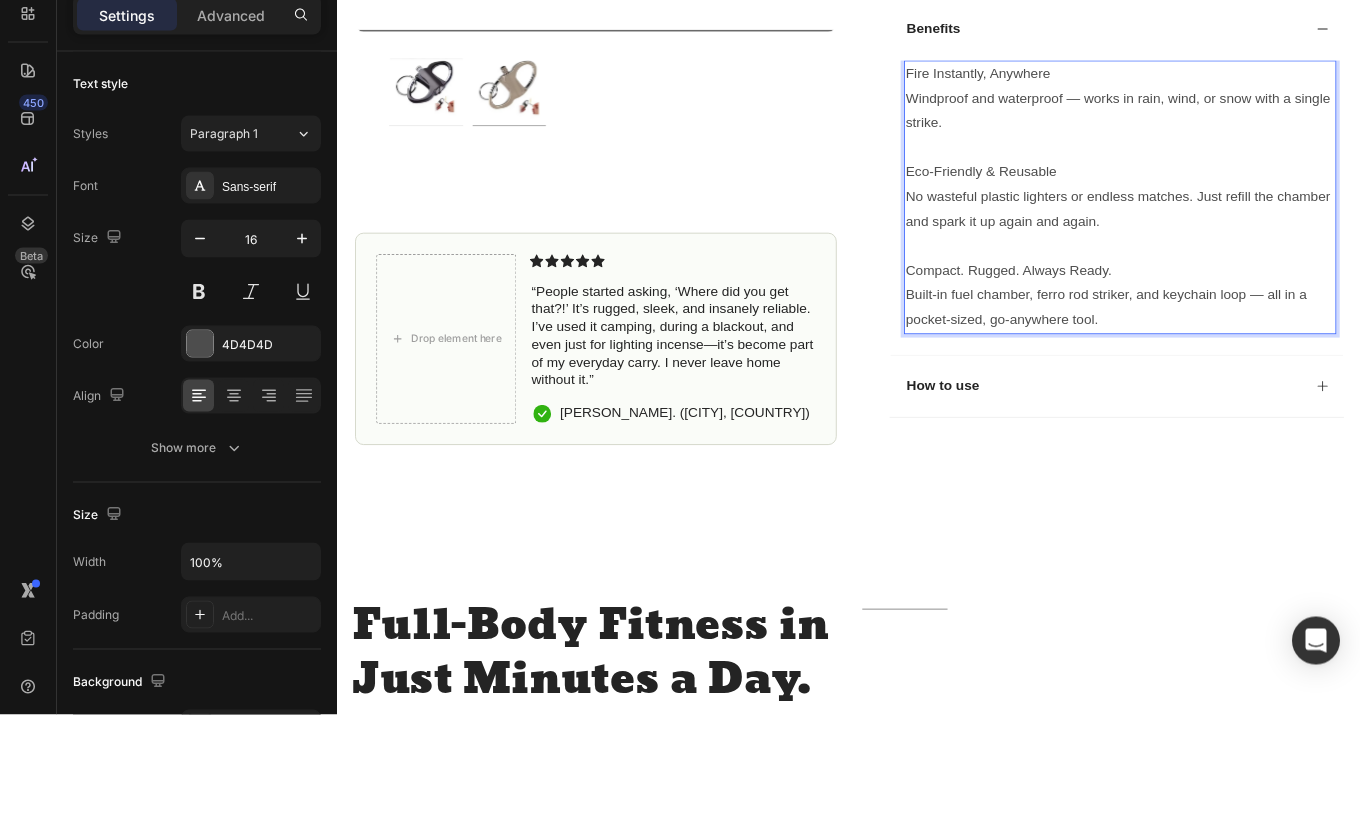 click on "No wasteful plastic lighters or endless matches. Just refill the chamber and spark it up again and again." at bounding box center [1254, 257] 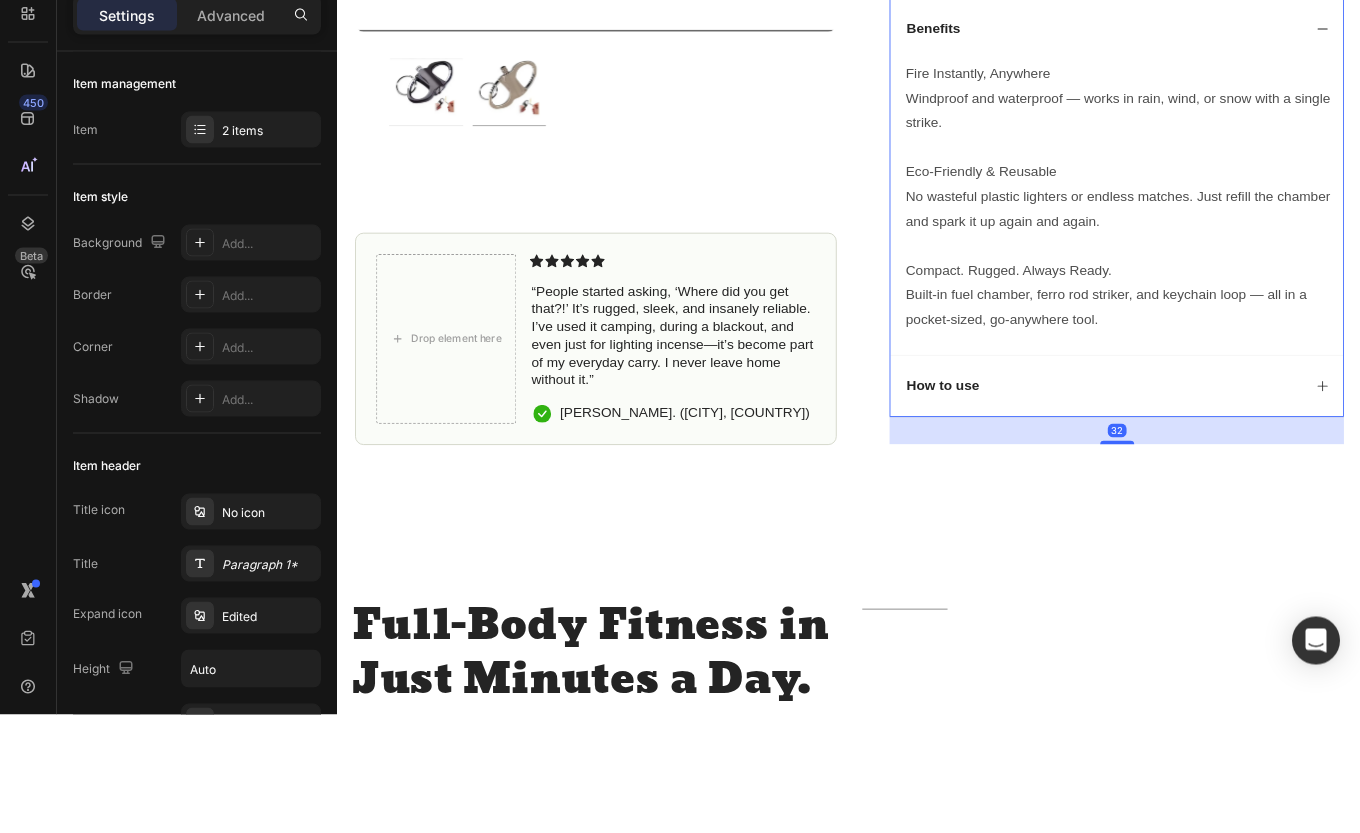 scroll, scrollTop: 899, scrollLeft: 0, axis: vertical 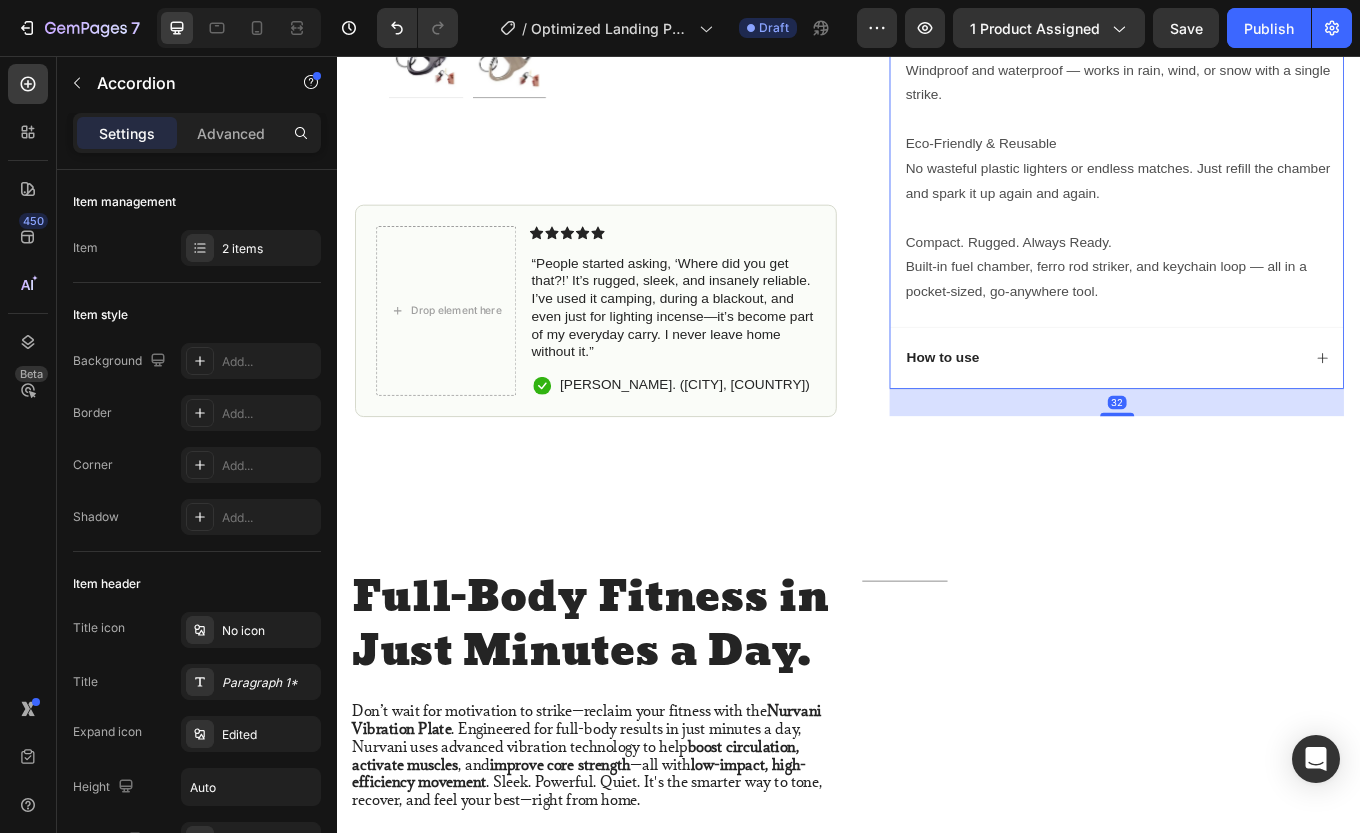click on "How to use" at bounding box center (1234, 410) 